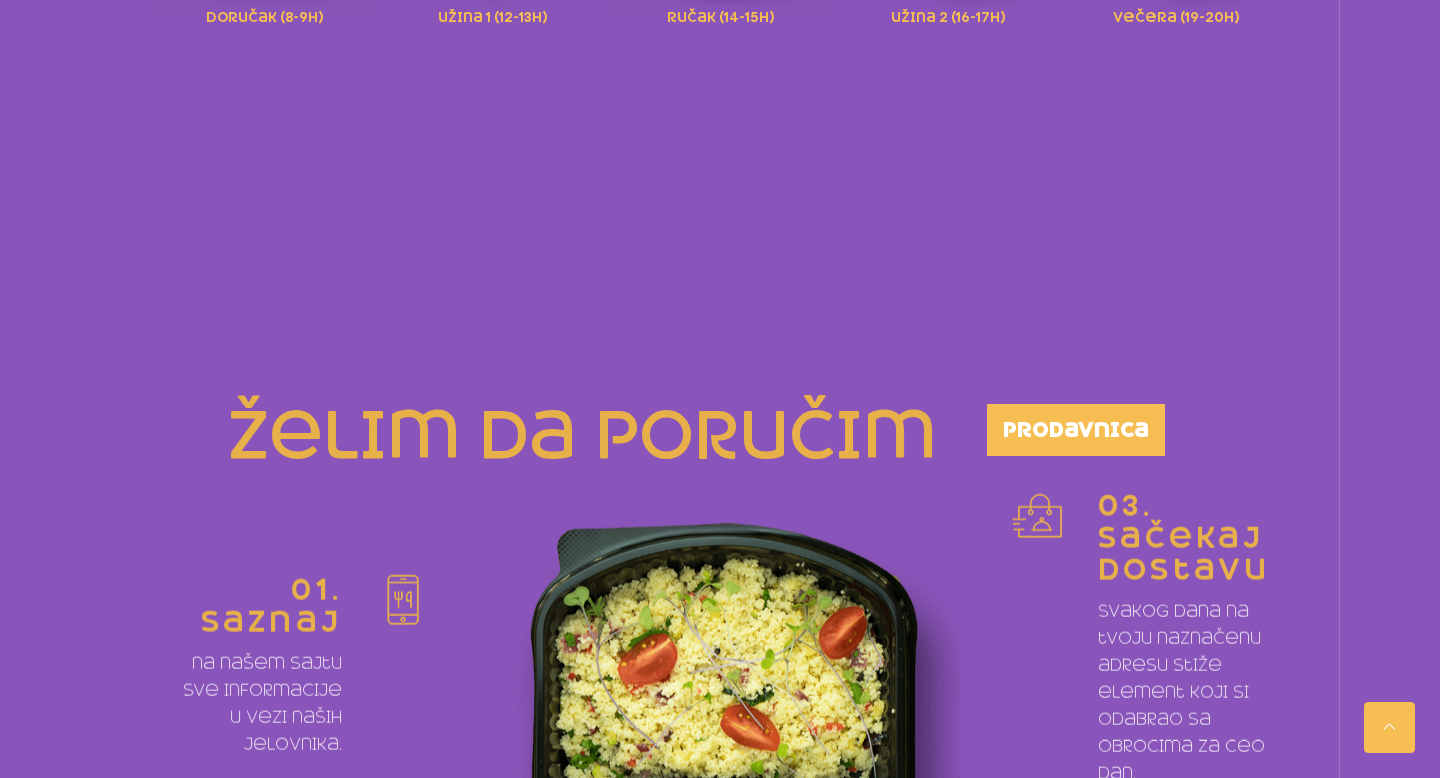 scroll, scrollTop: 0, scrollLeft: 0, axis: both 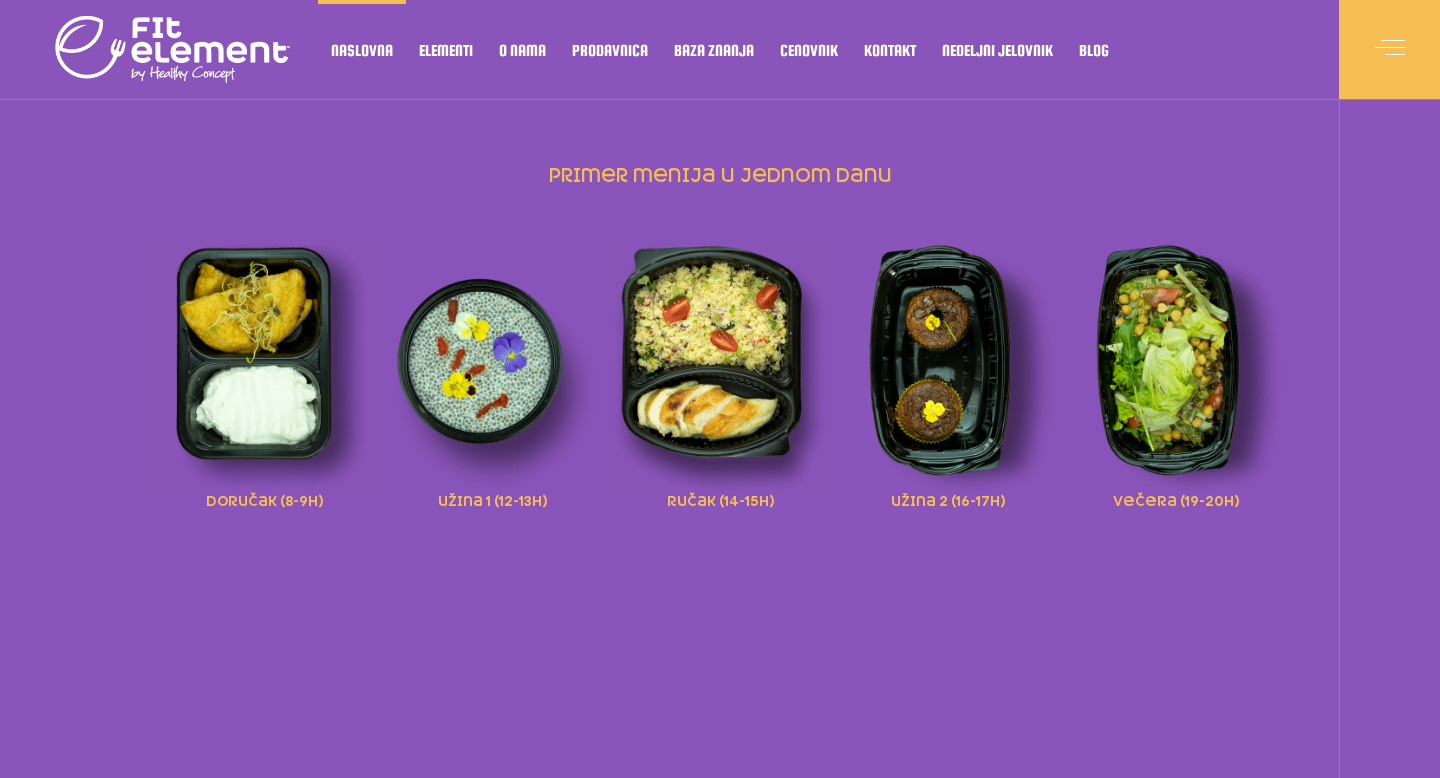 click at bounding box center (948, 370) 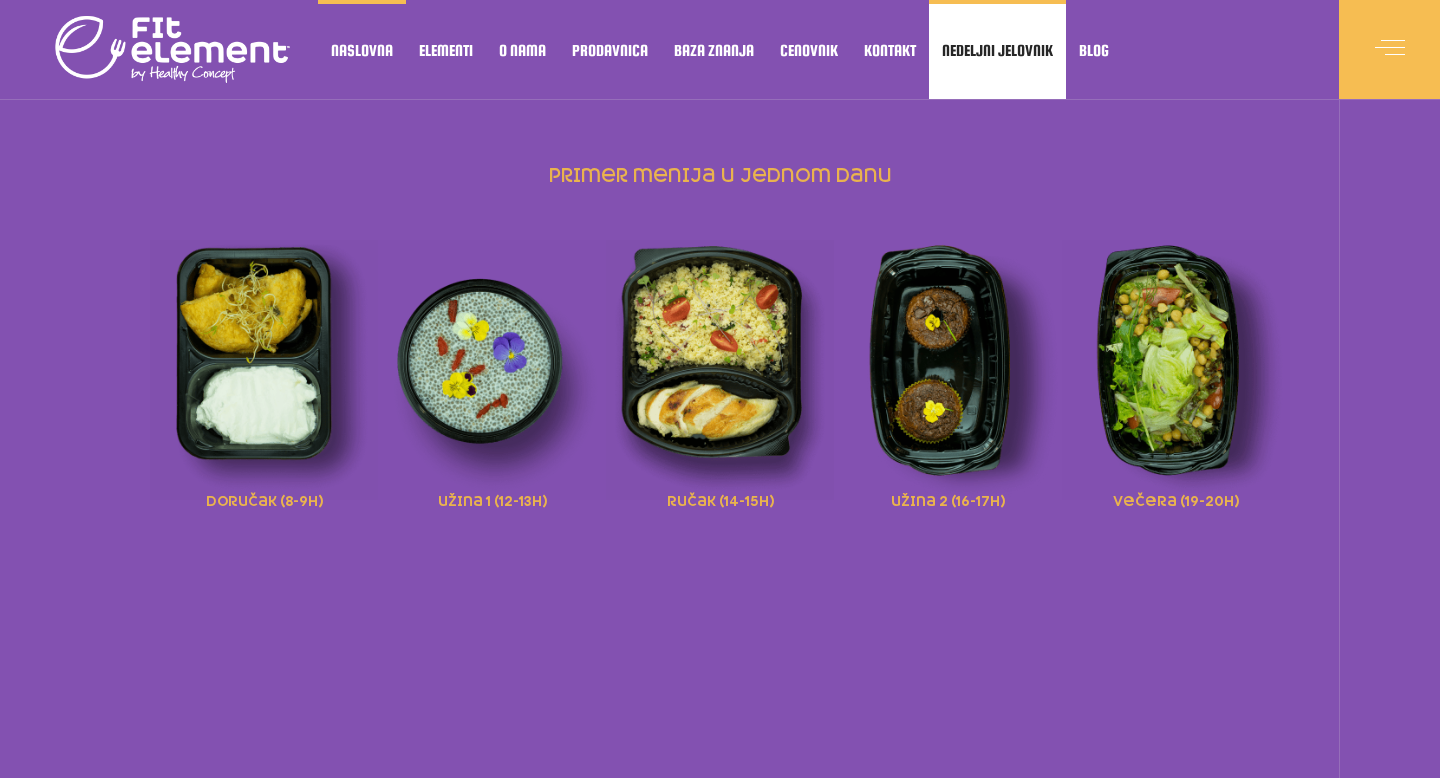 click on "Nedeljni jelovnik" at bounding box center (997, 49) 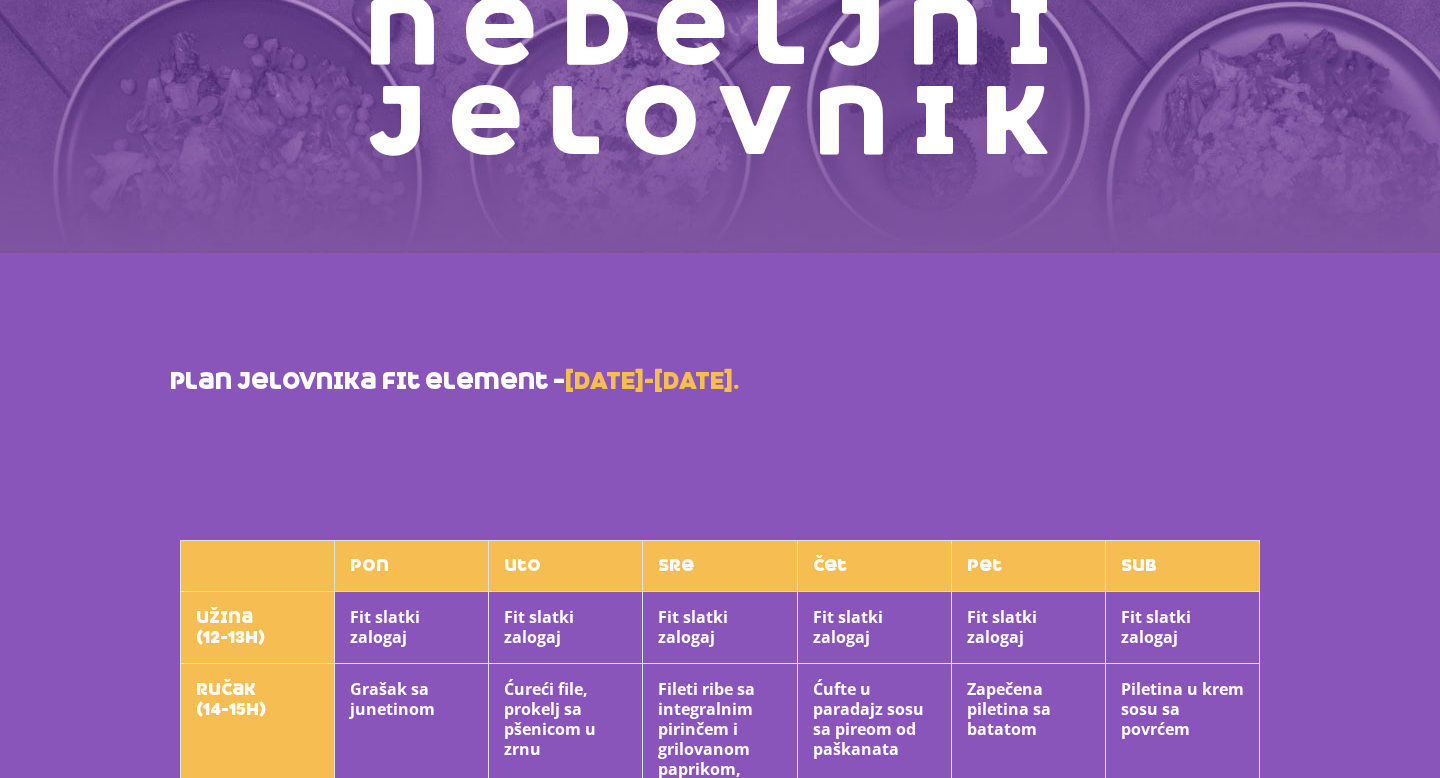 scroll, scrollTop: 0, scrollLeft: 0, axis: both 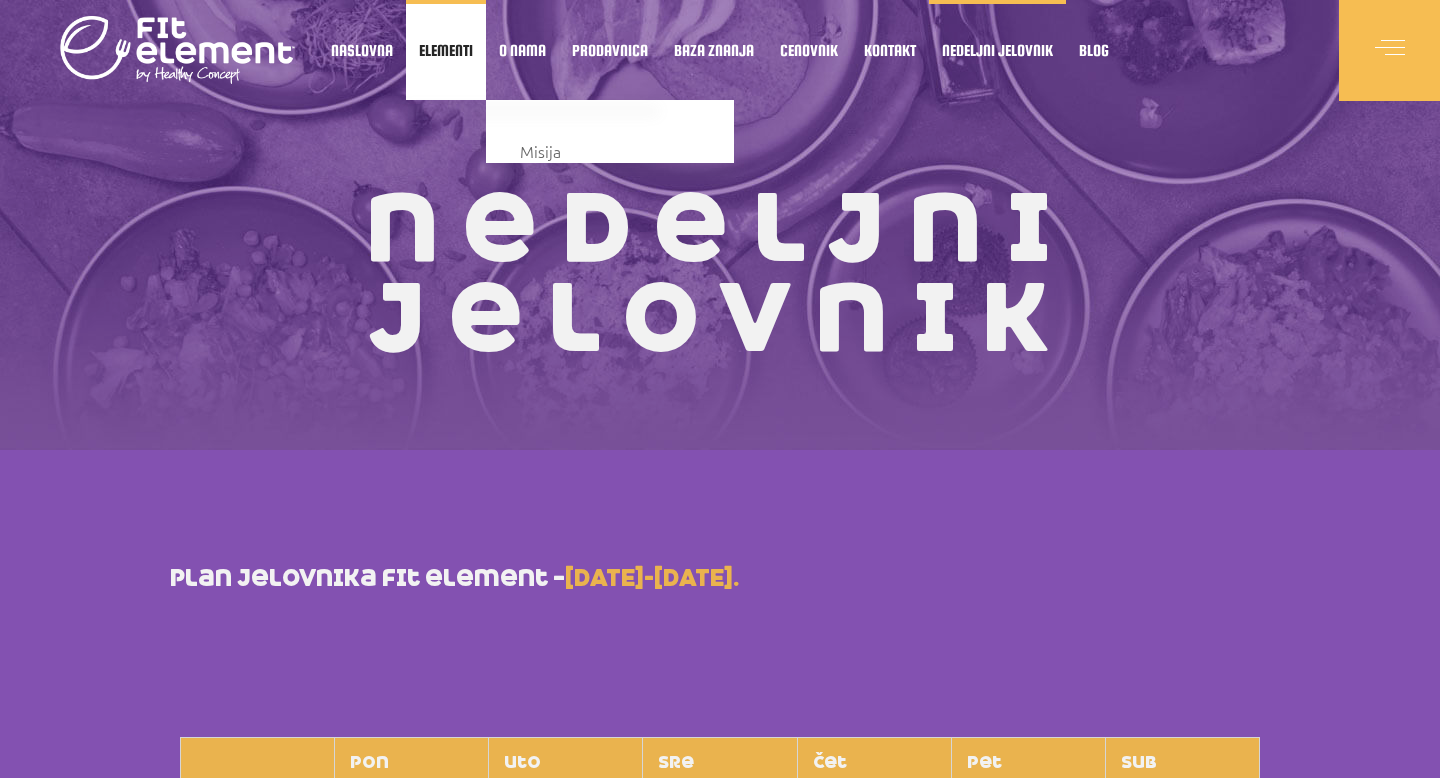click on "Elementi" at bounding box center (446, 50) 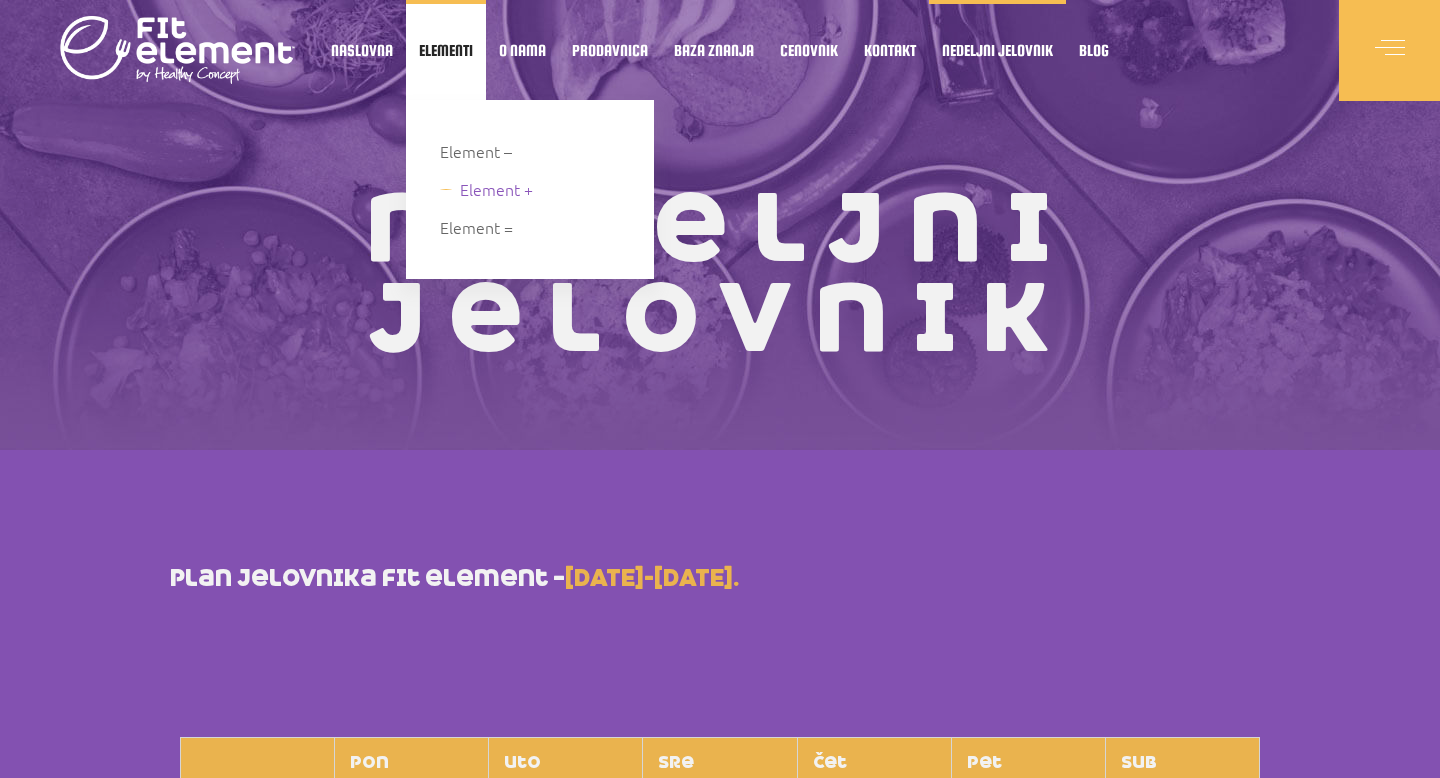 click on "Element +" at bounding box center (496, 189) 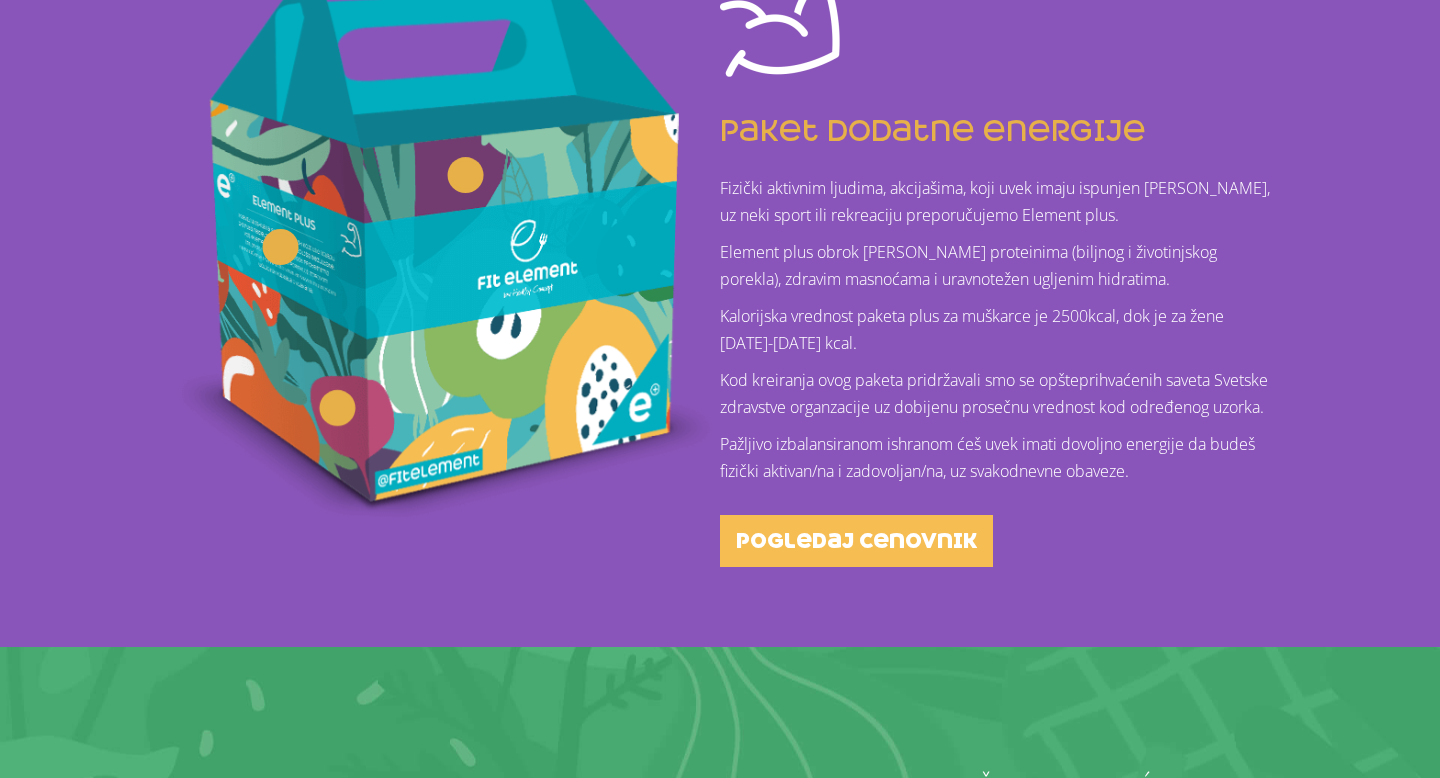 scroll, scrollTop: 598, scrollLeft: 0, axis: vertical 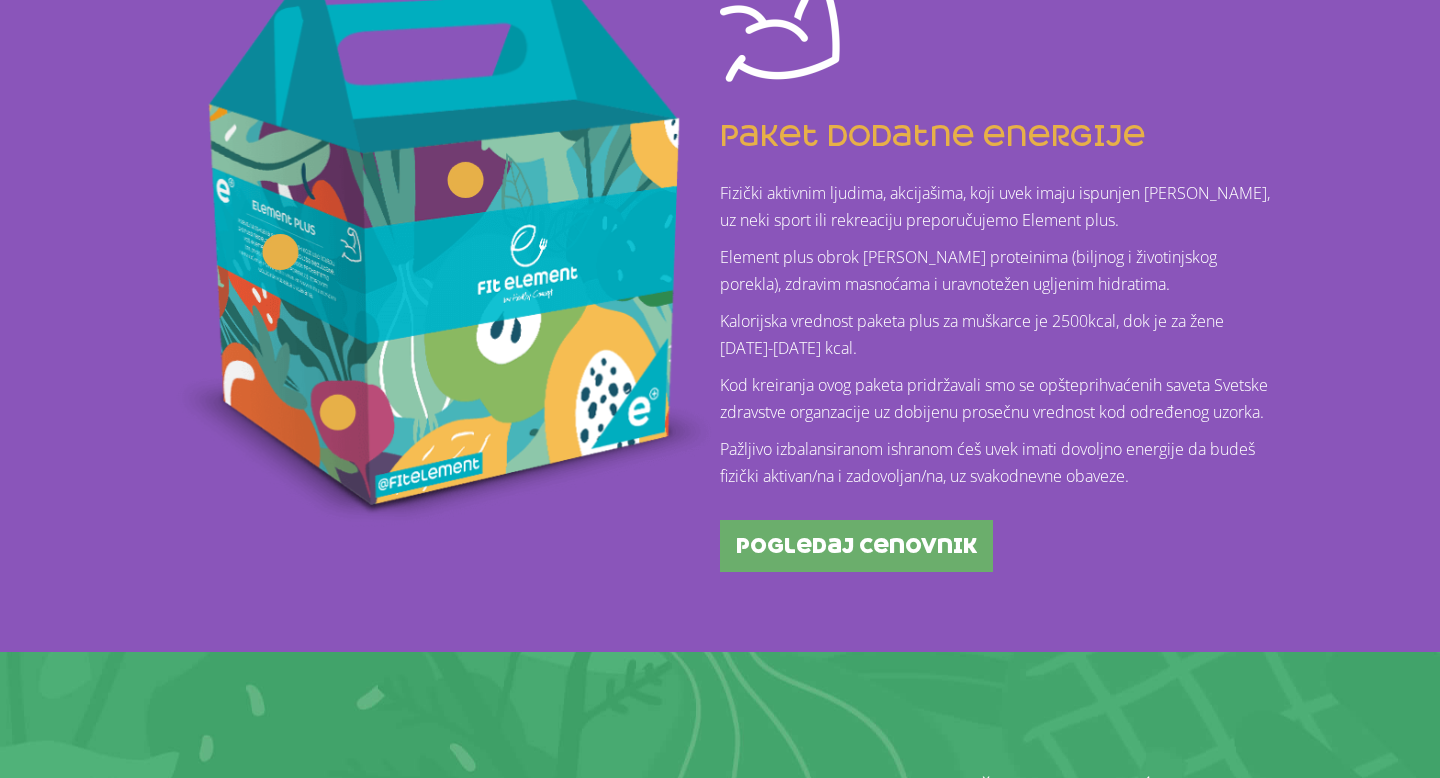 click on "pogledaj cenovnik" at bounding box center [856, 546] 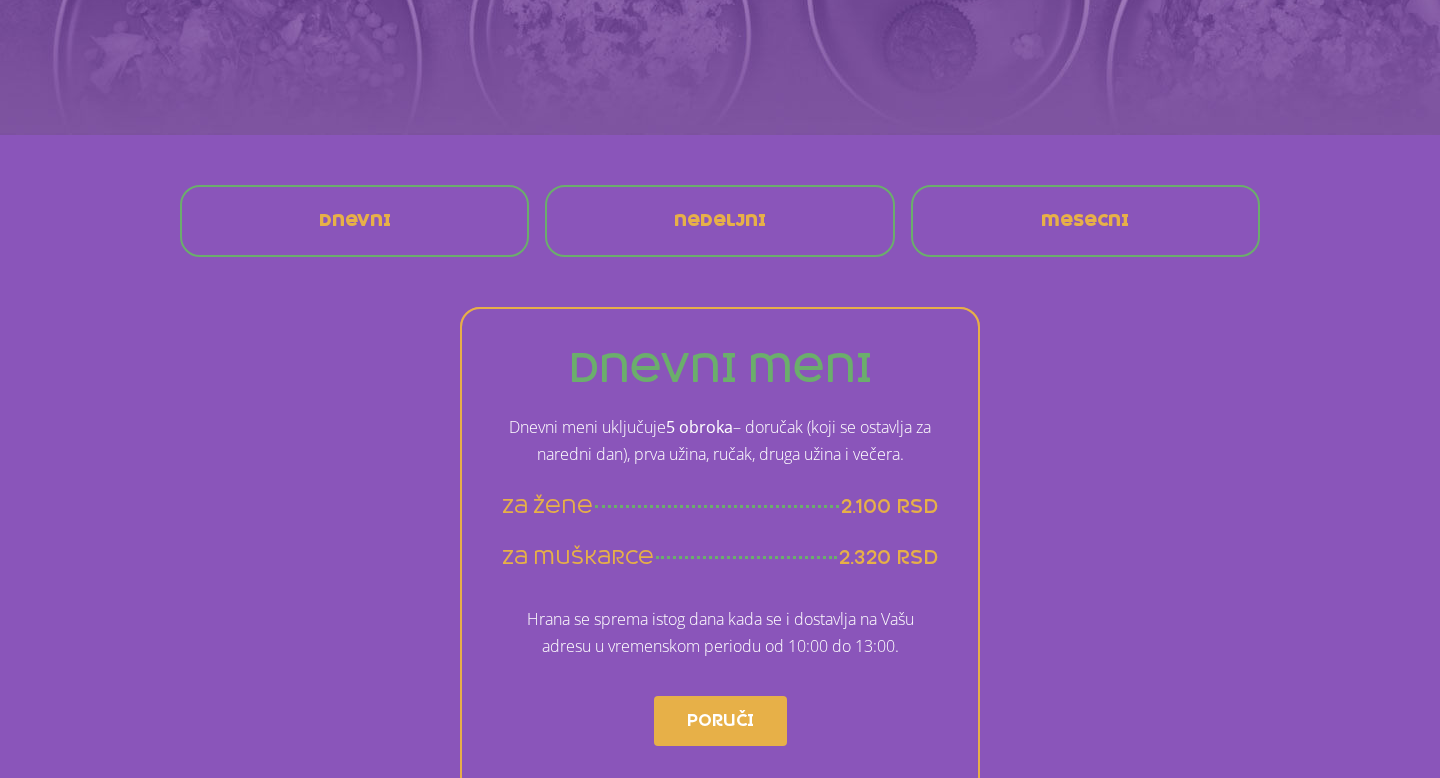 scroll, scrollTop: 0, scrollLeft: 0, axis: both 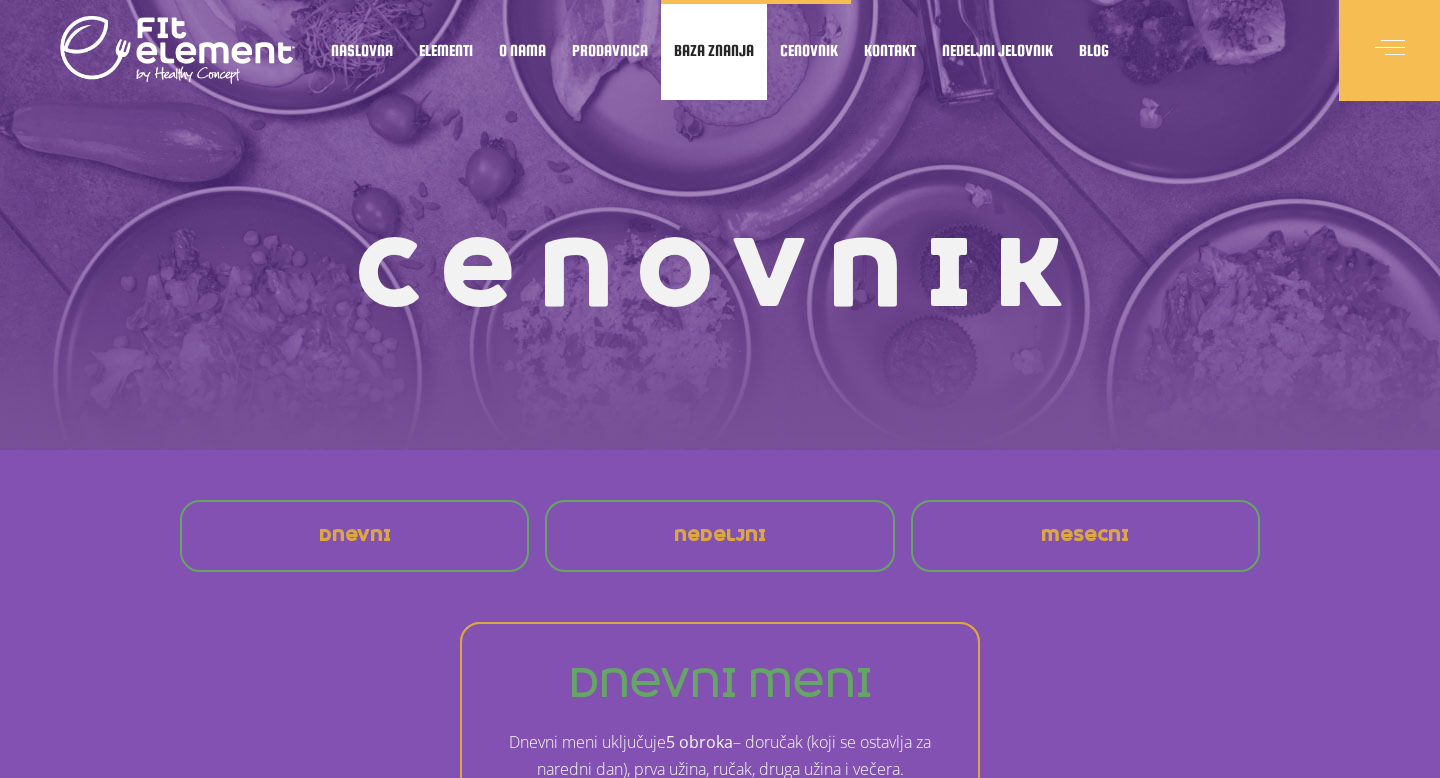 click on "Baza znanja" at bounding box center [714, 50] 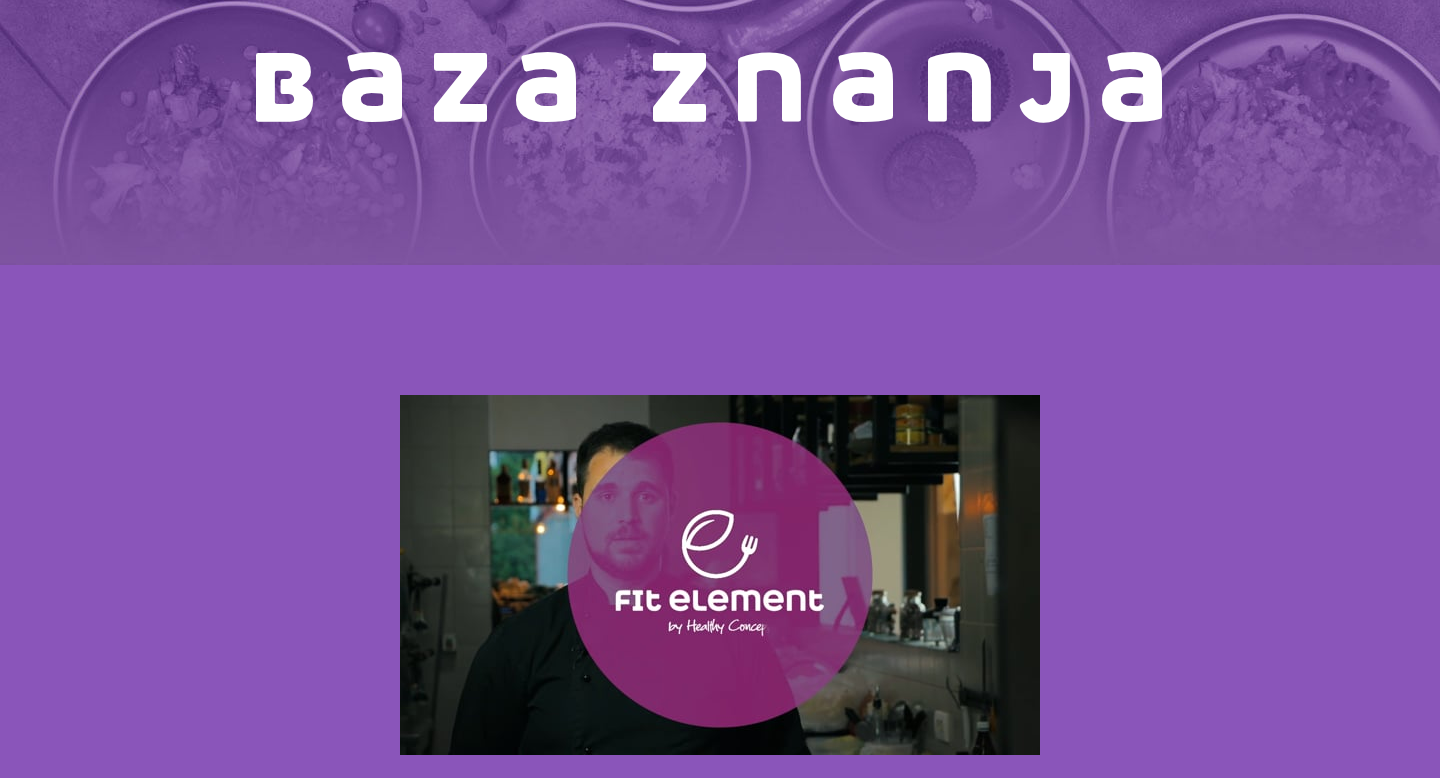 scroll, scrollTop: 0, scrollLeft: 0, axis: both 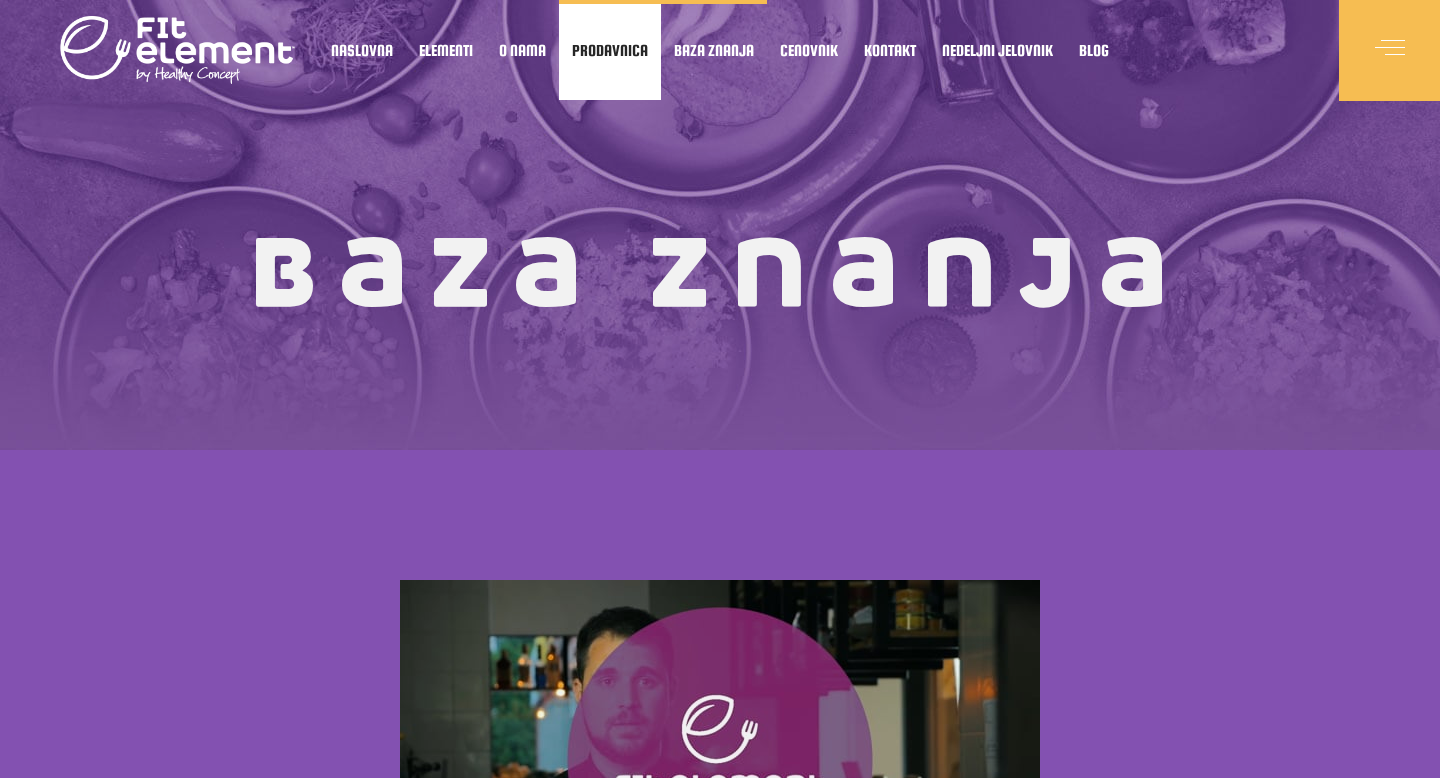 click on "Prodavnica" at bounding box center (610, 50) 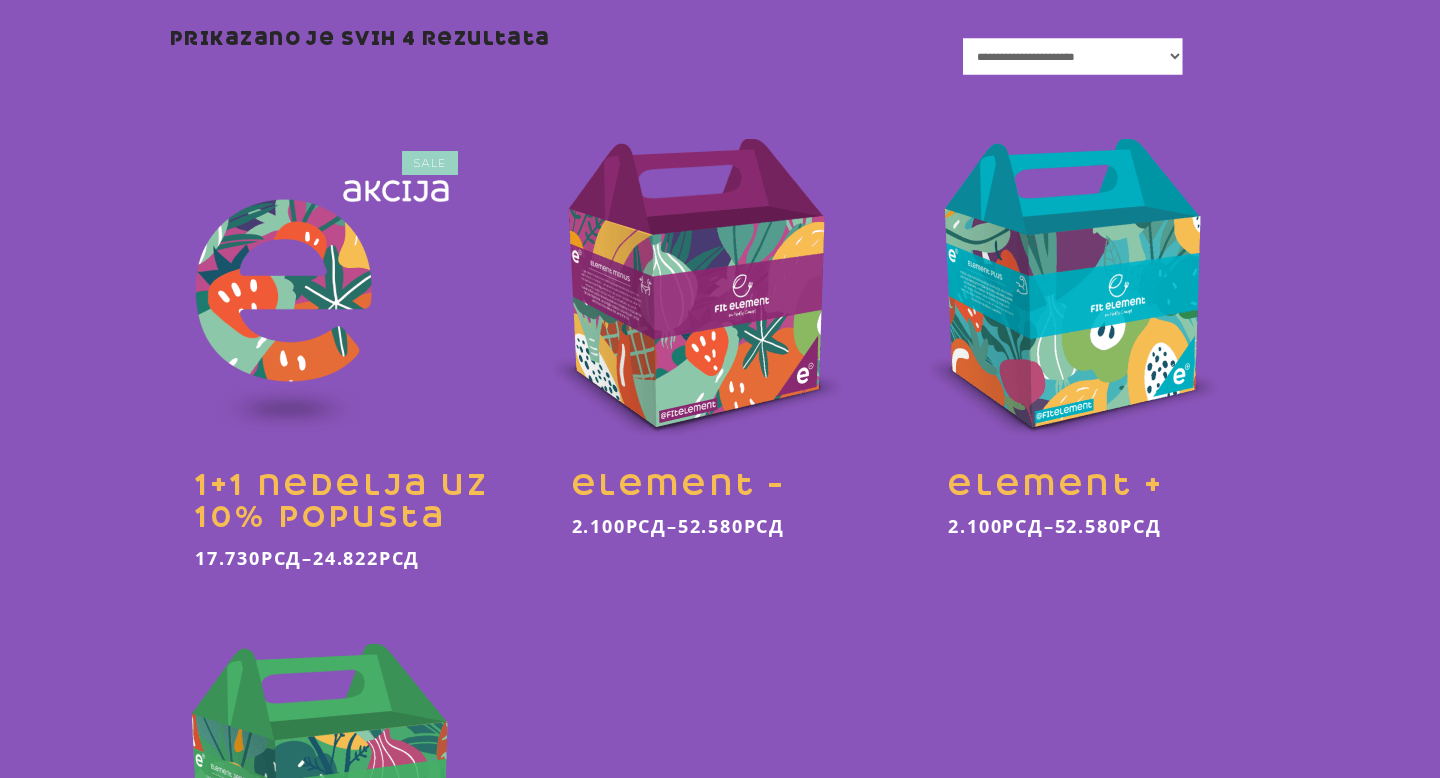 scroll, scrollTop: 605, scrollLeft: 0, axis: vertical 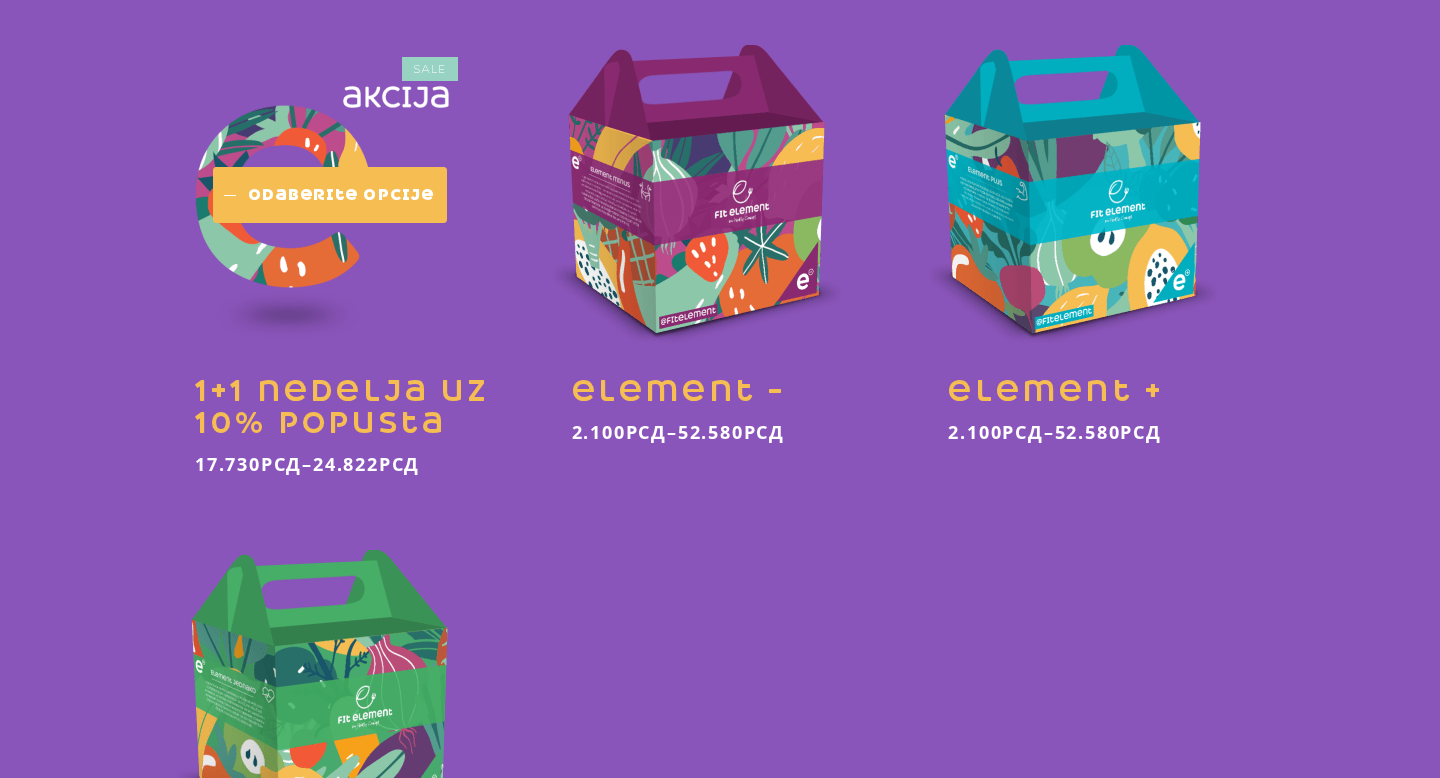 click on "Odaberite opcije" at bounding box center (330, 195) 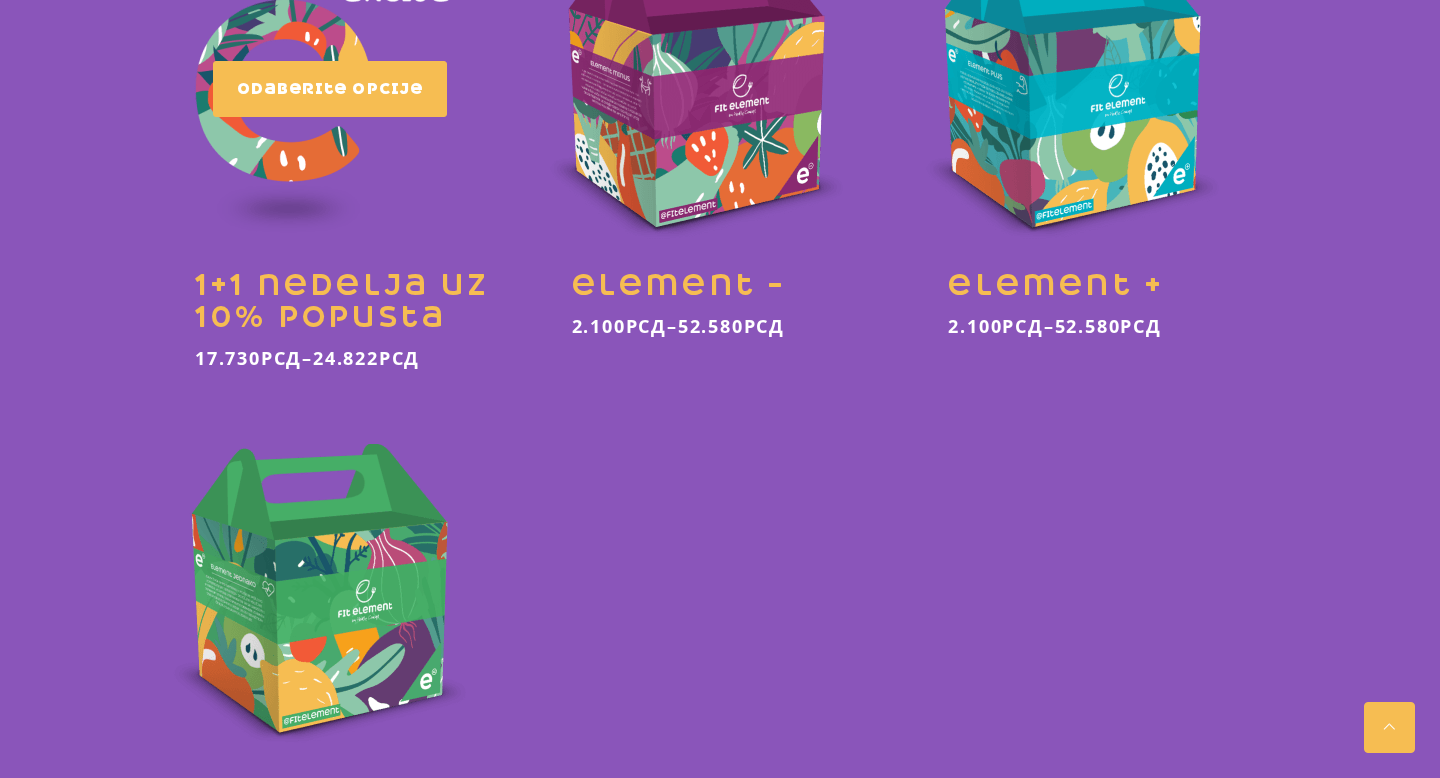 scroll, scrollTop: 713, scrollLeft: 0, axis: vertical 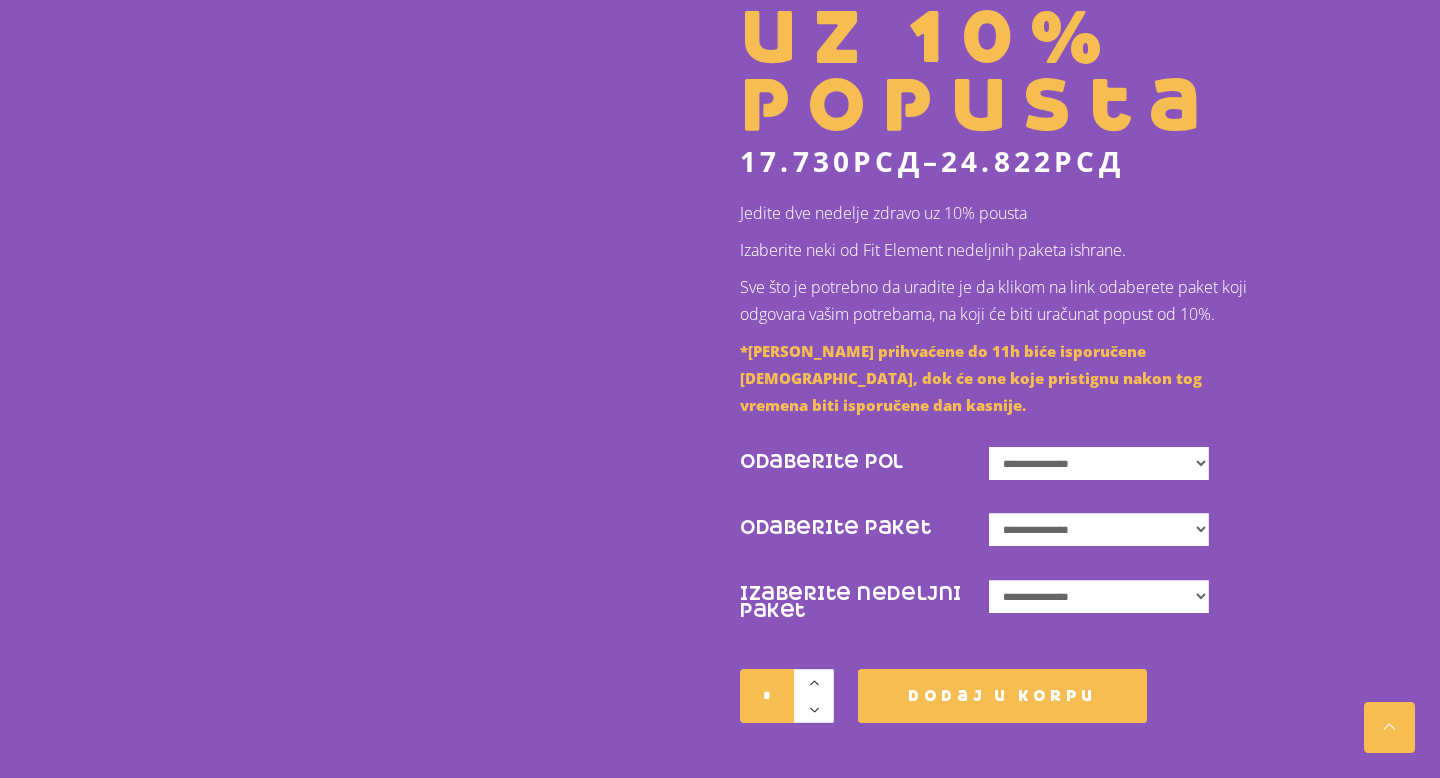 click on "**********" 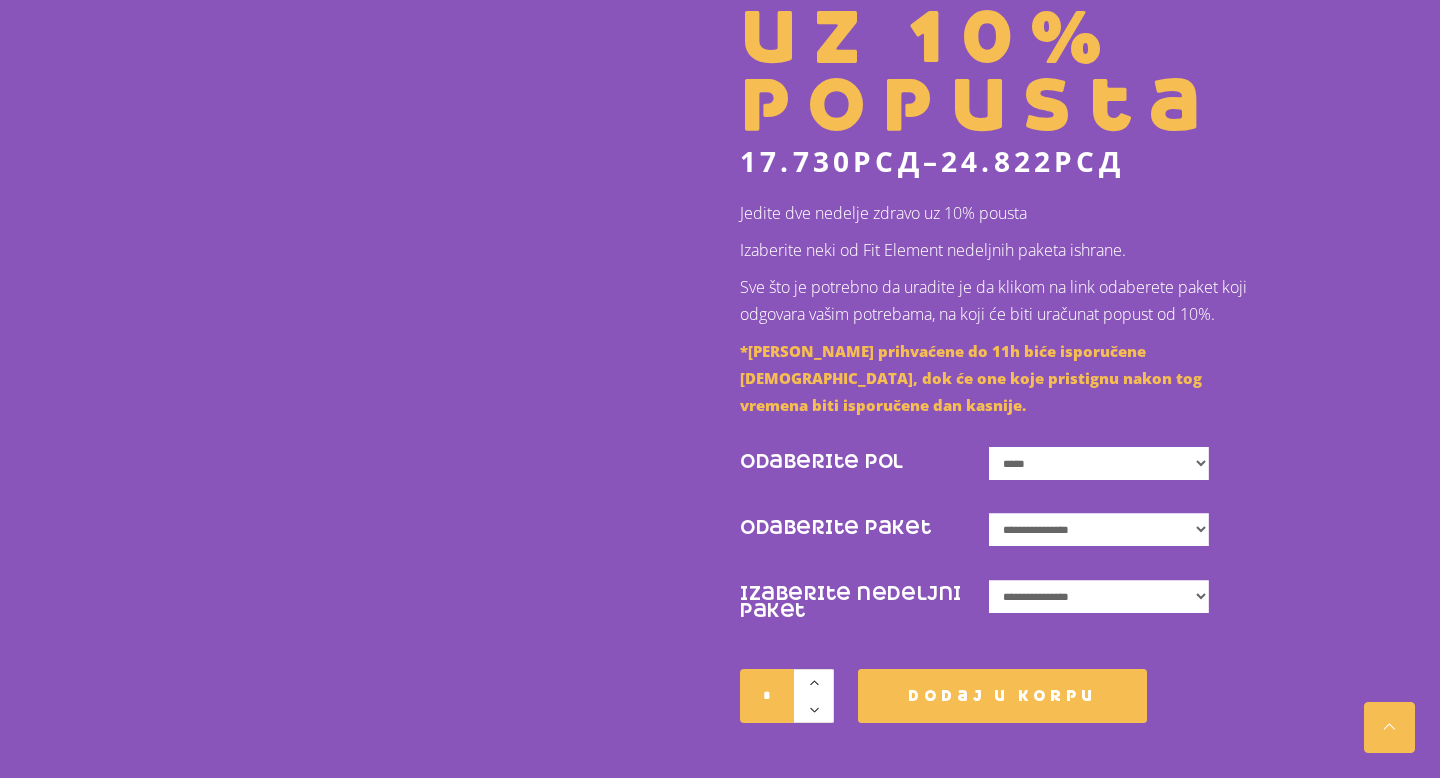select on "*****" 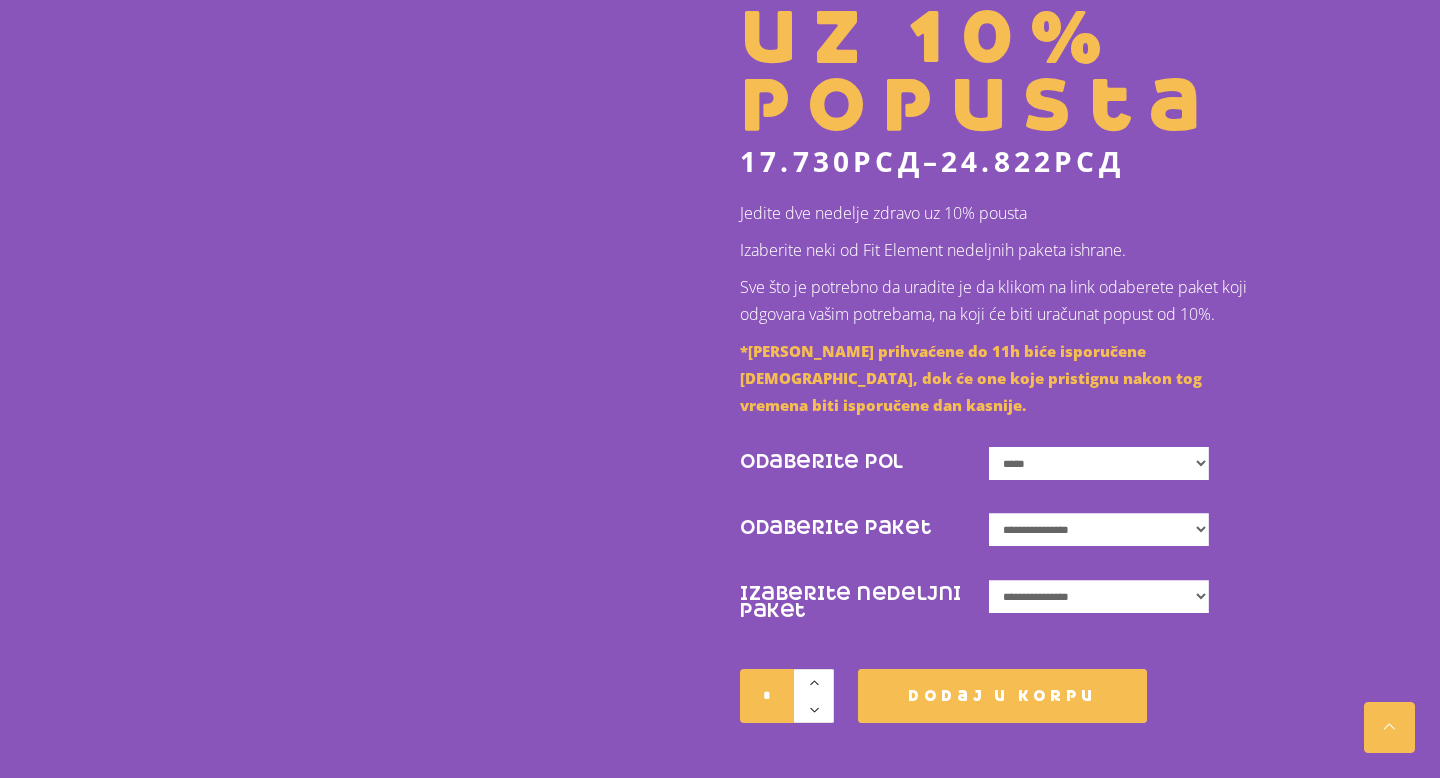click on "**********" 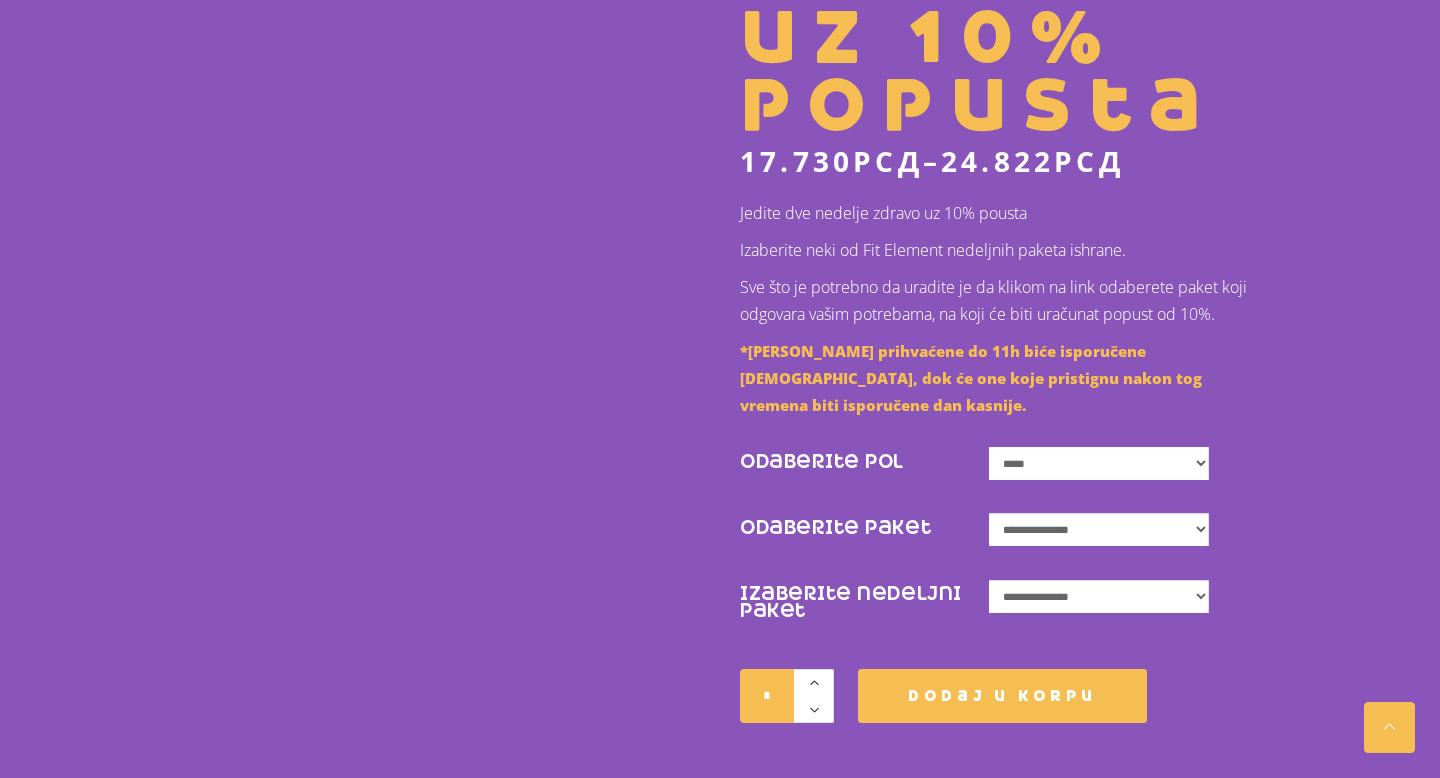 select on "*********" 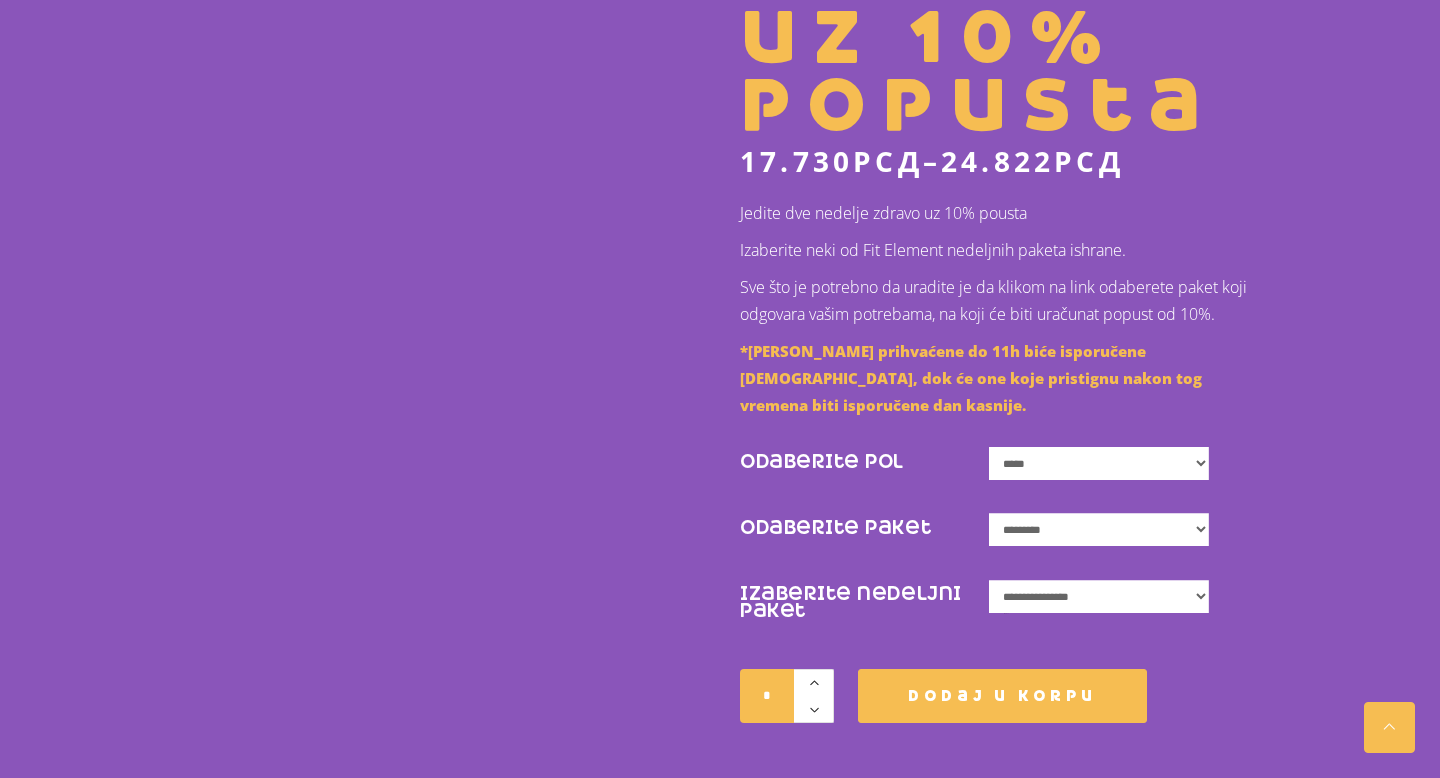 select on "*****" 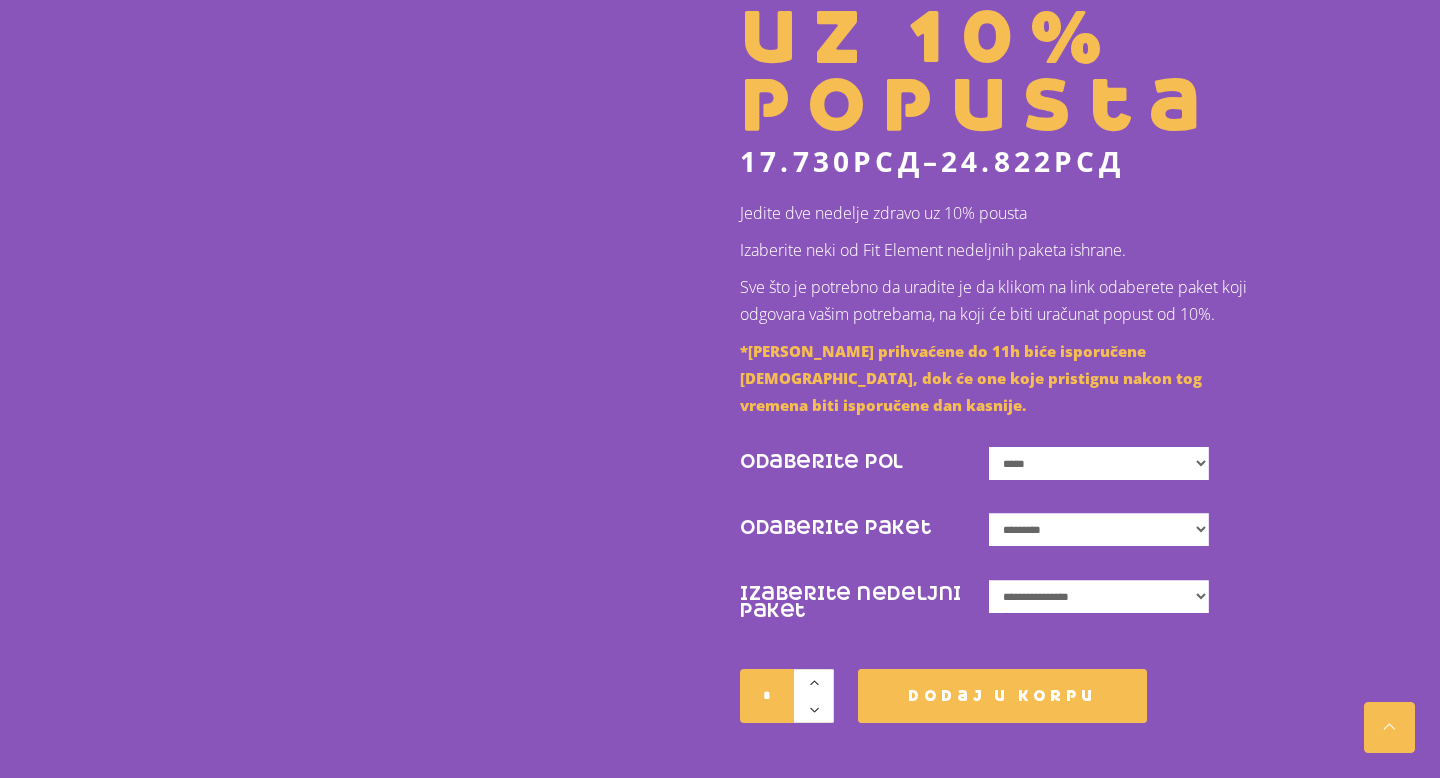 click on "**********" 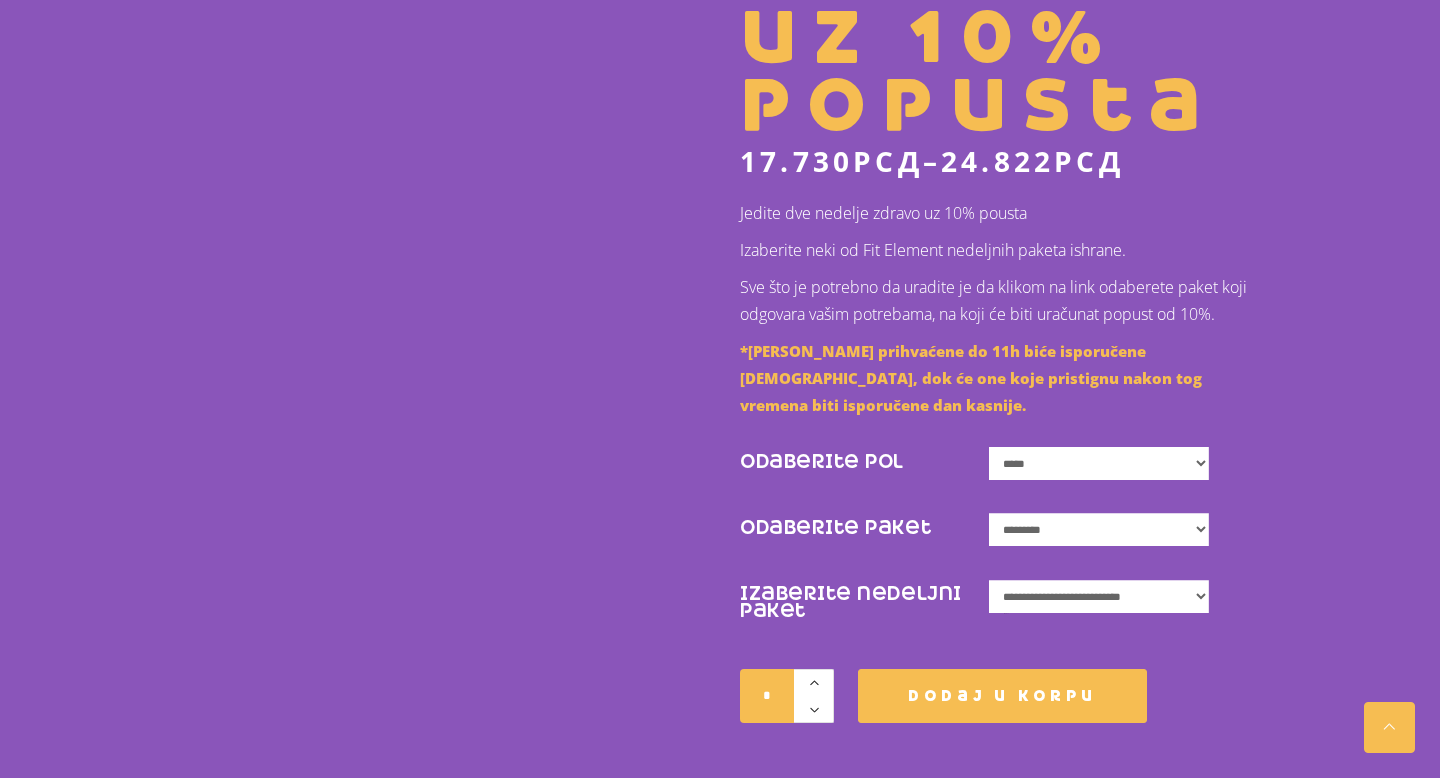 select on "*****" 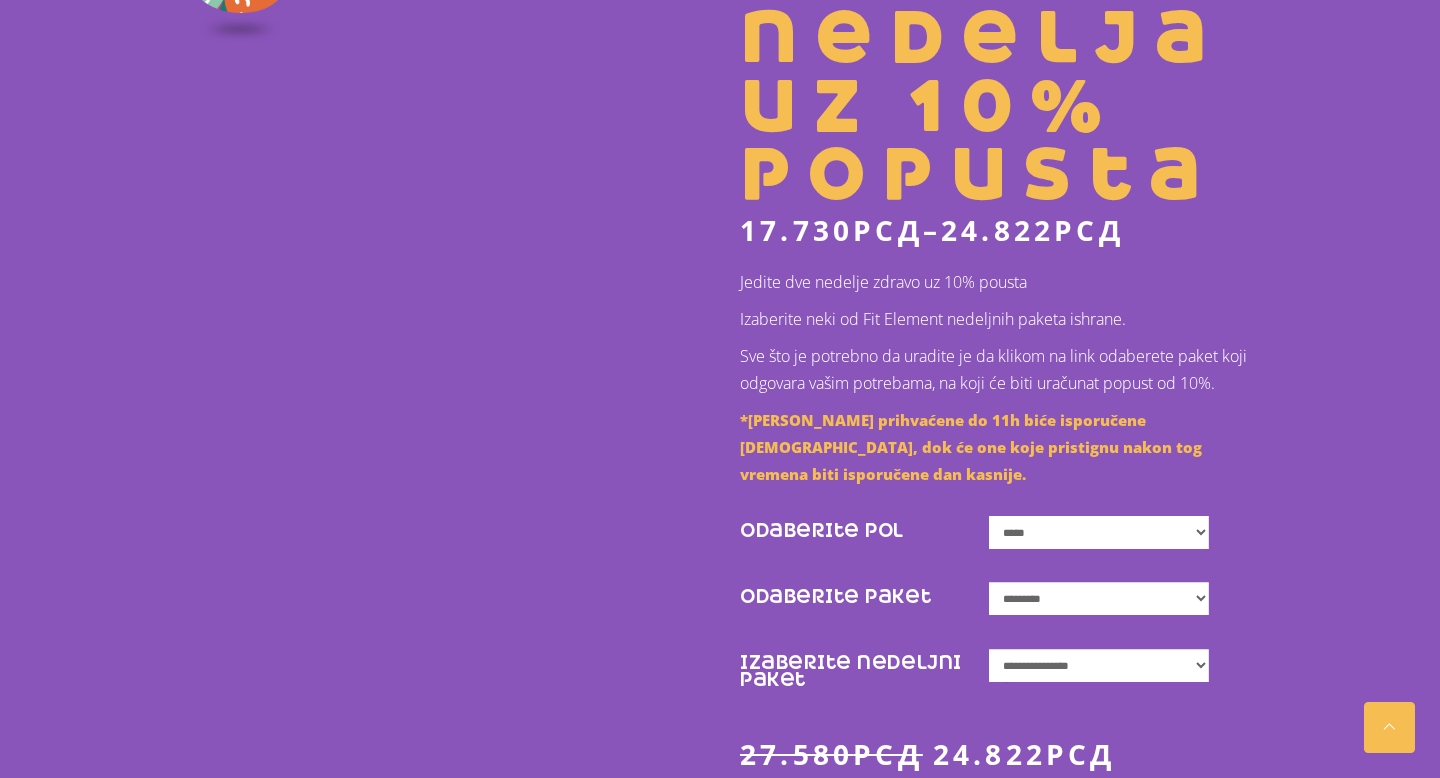 scroll, scrollTop: 0, scrollLeft: 0, axis: both 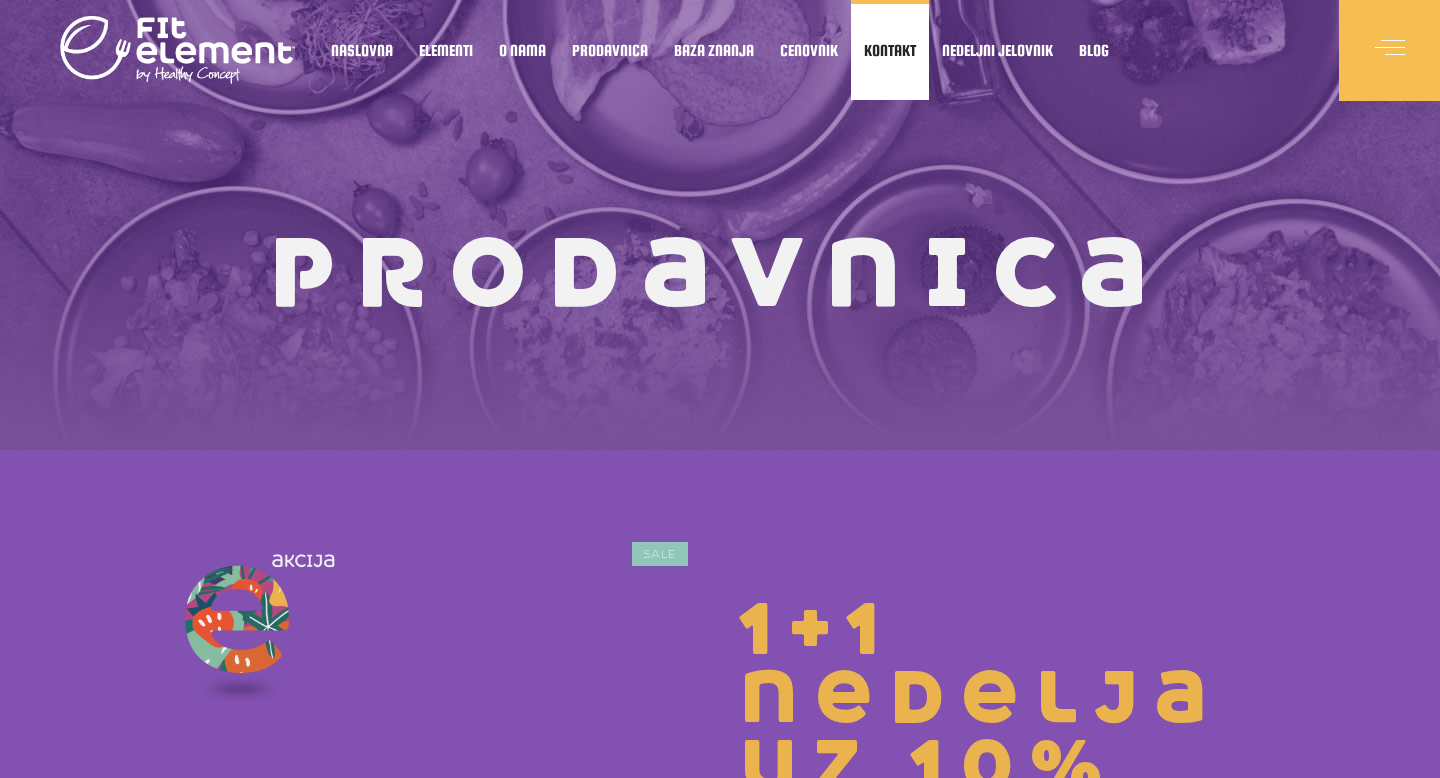 click on "Kontakt" at bounding box center (890, 50) 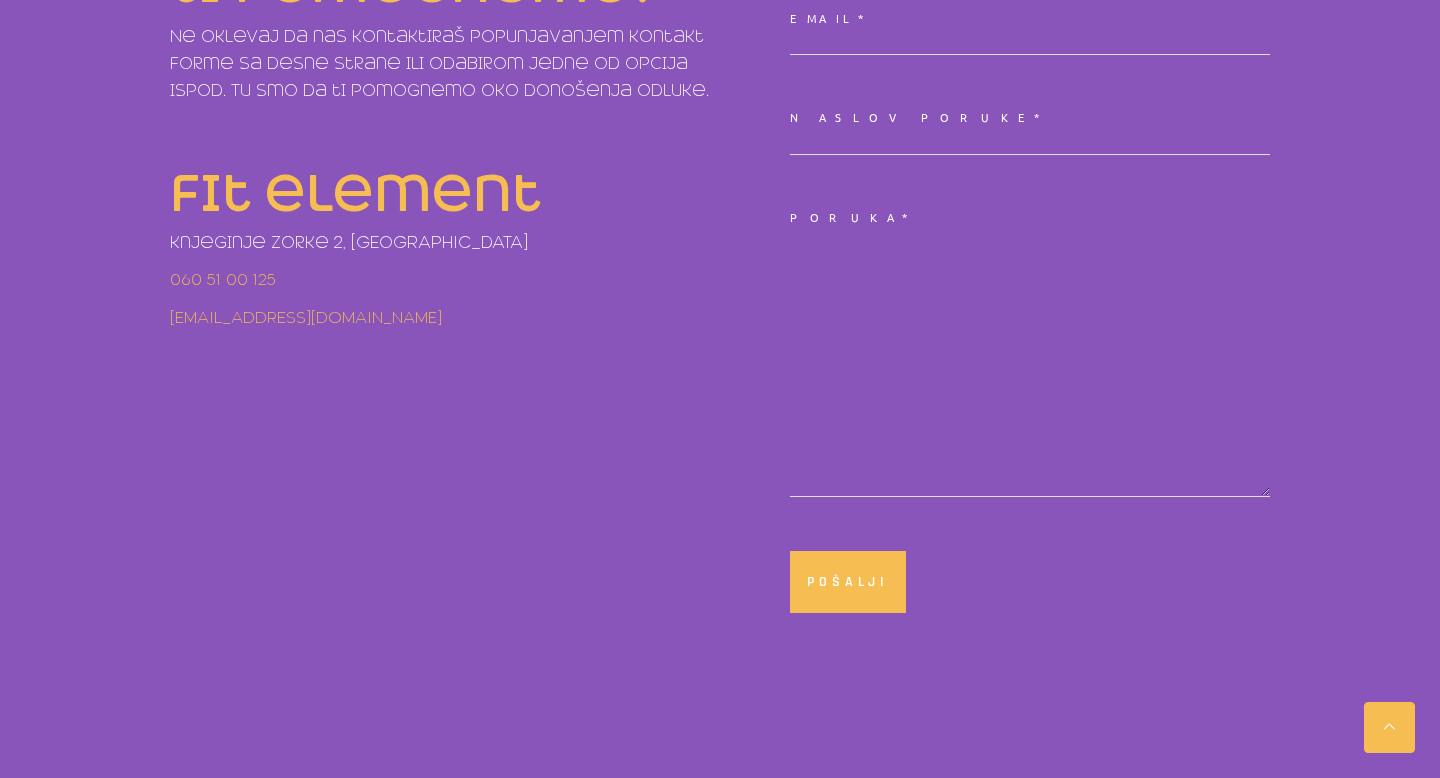 scroll, scrollTop: 451, scrollLeft: 0, axis: vertical 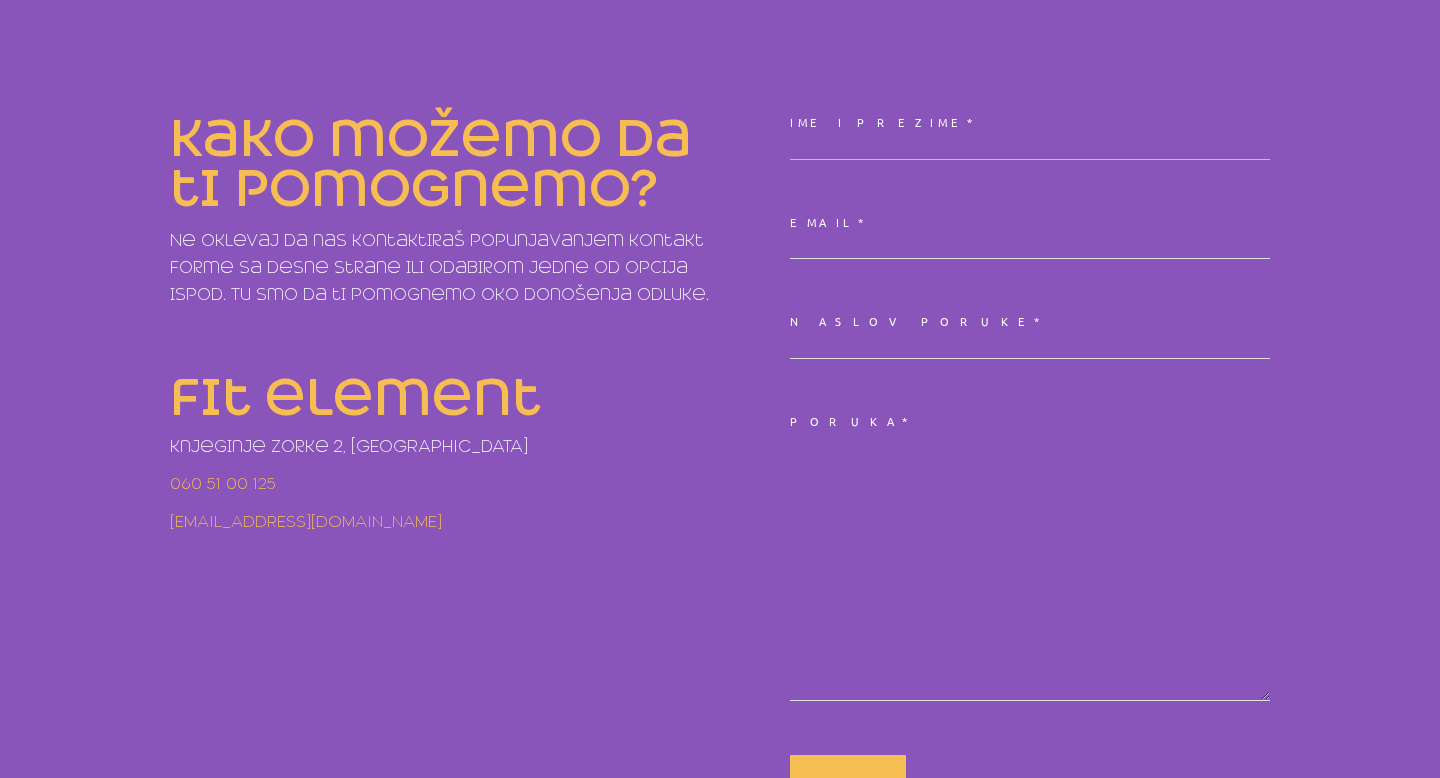 click on "Ime i prezime*" at bounding box center (1030, 146) 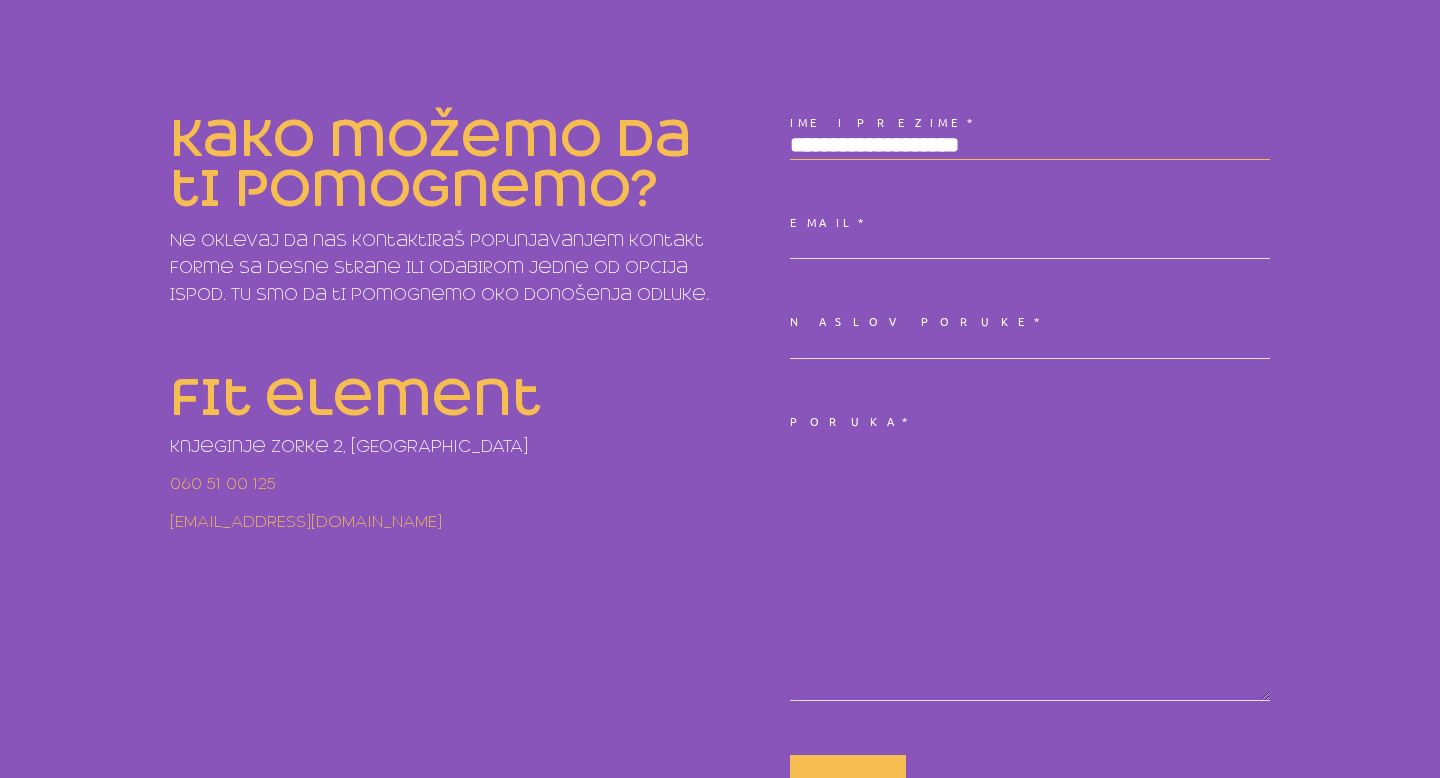 type on "**********" 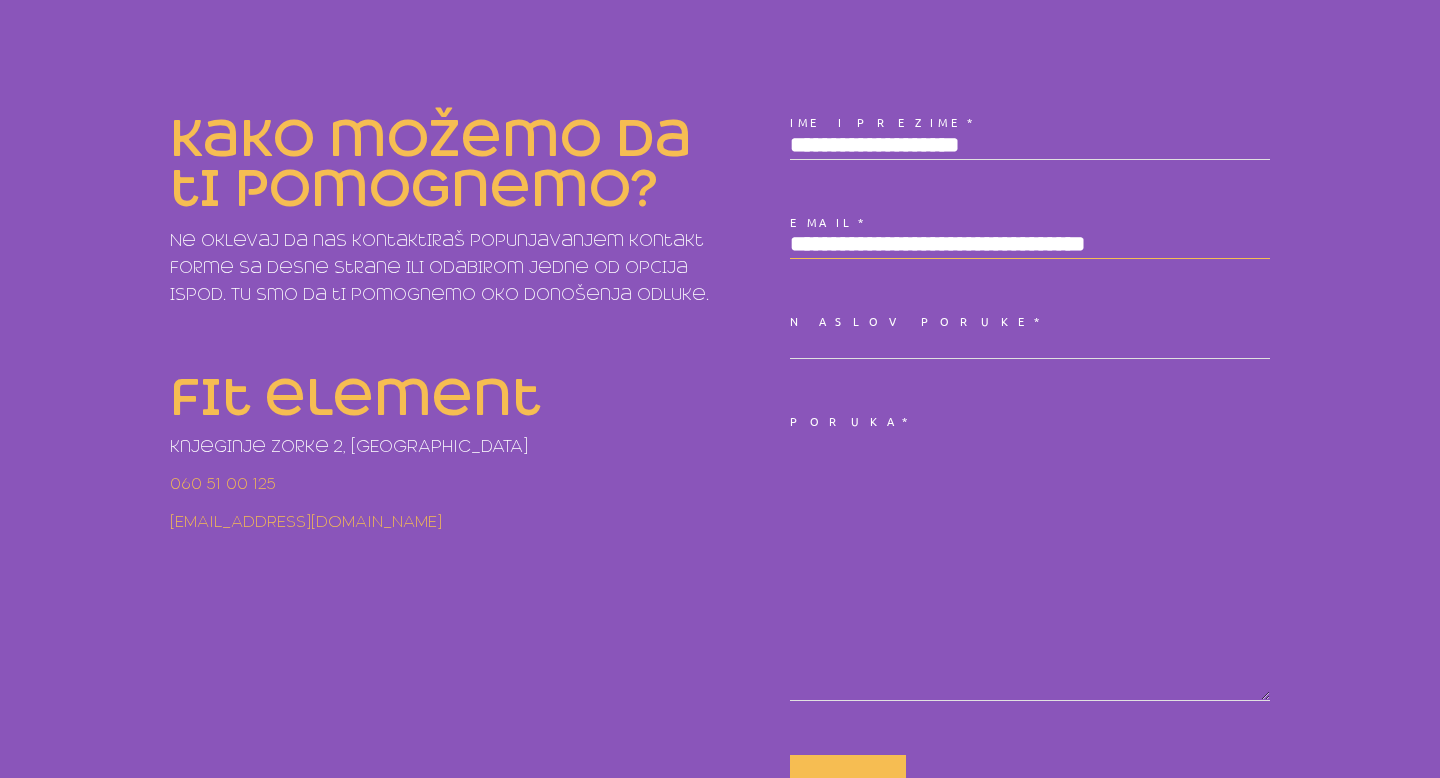 type on "**********" 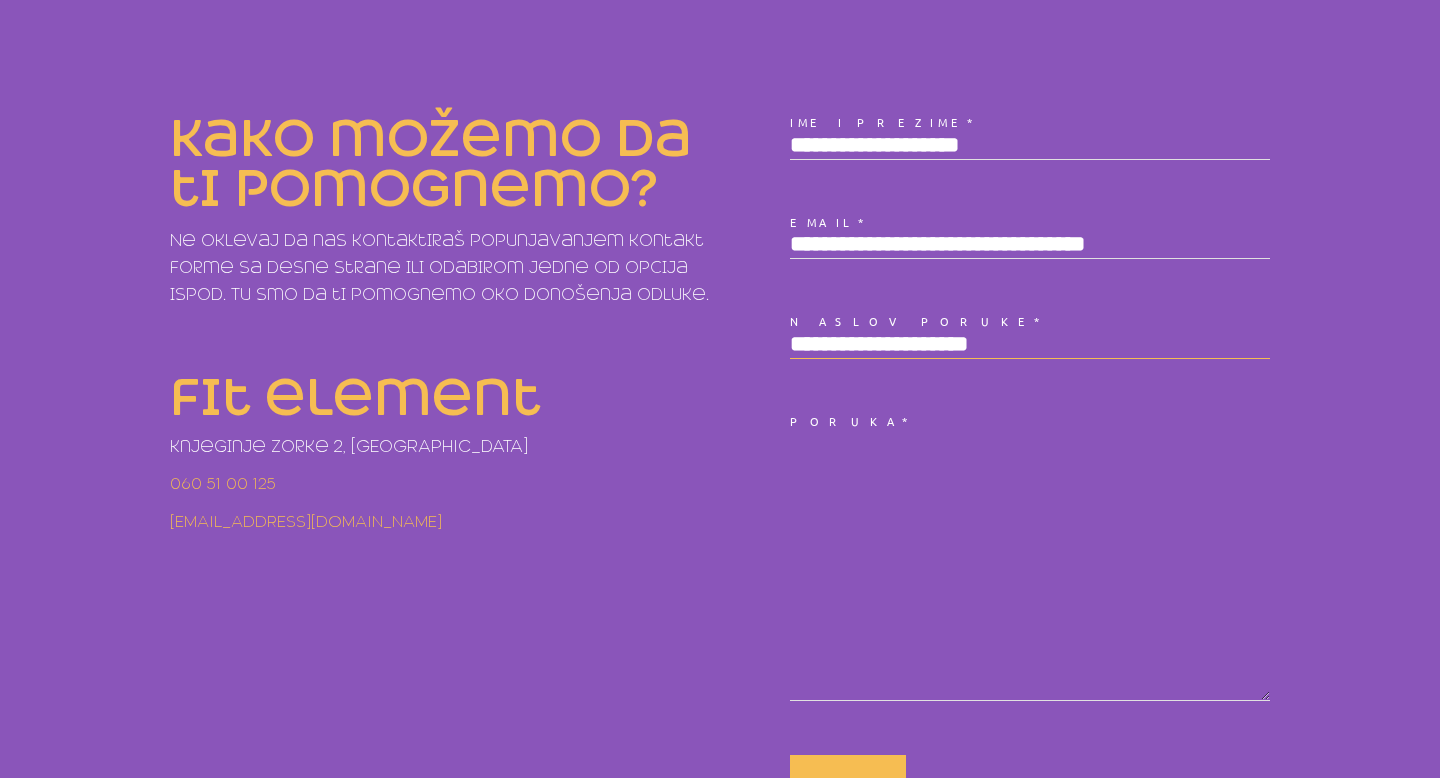 type on "**********" 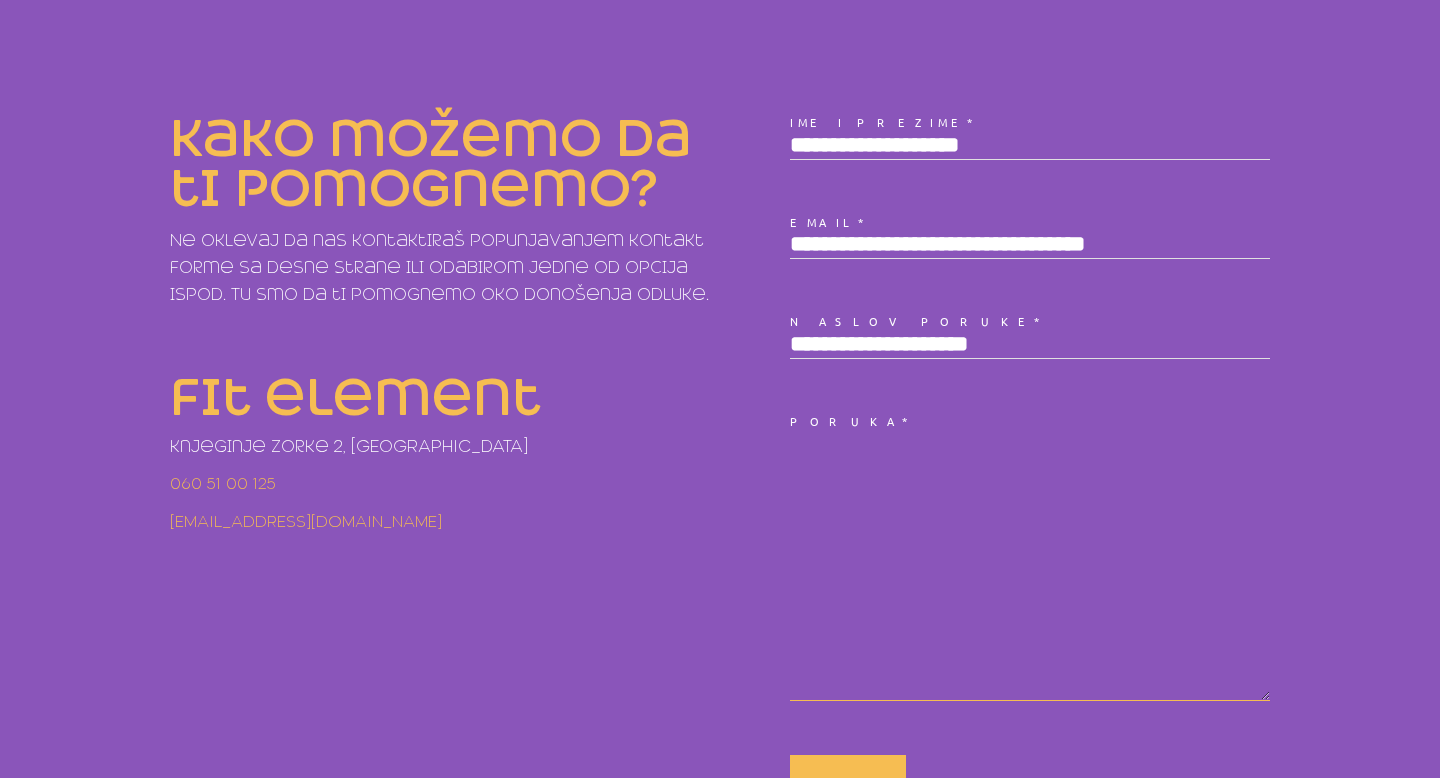 click on "Poruka*" at bounding box center (1030, 565) 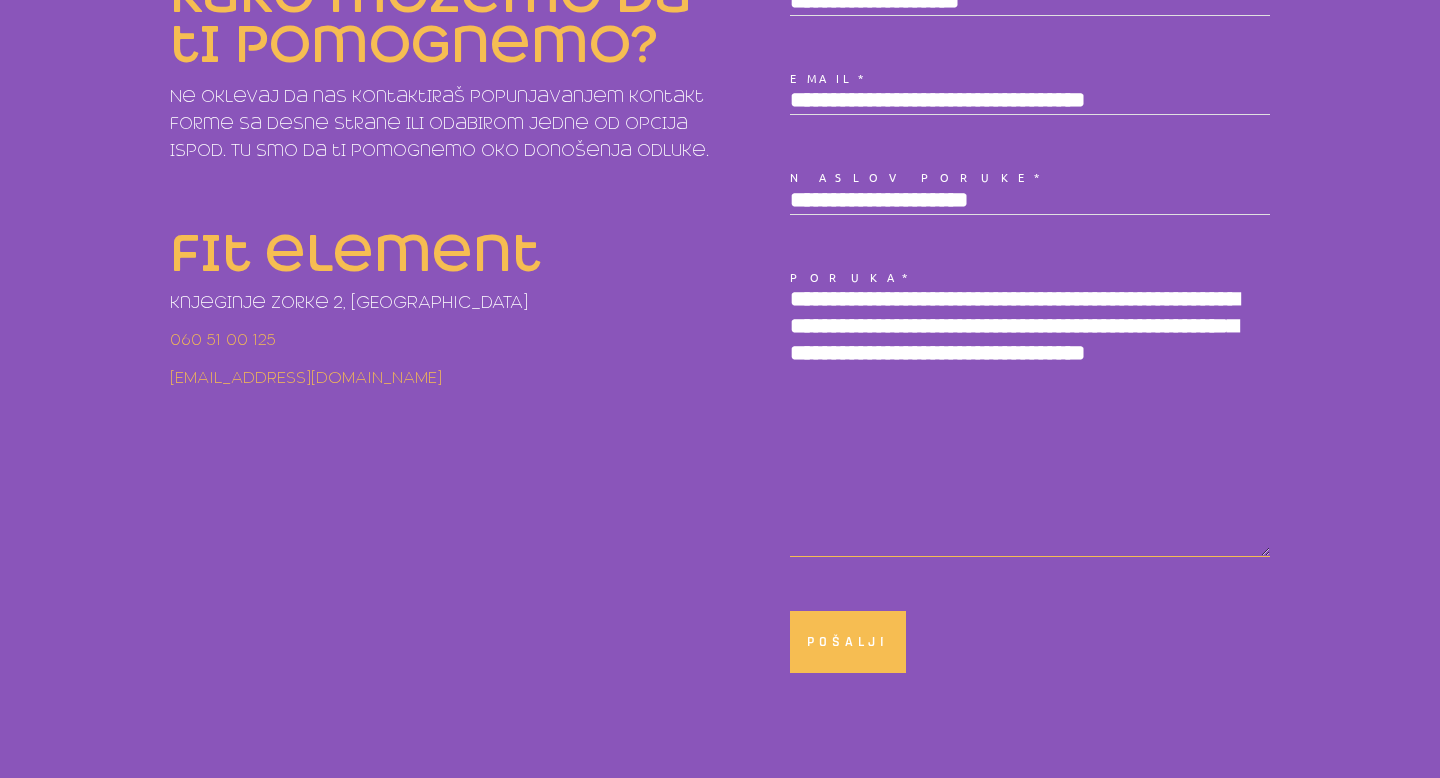 scroll, scrollTop: 608, scrollLeft: 0, axis: vertical 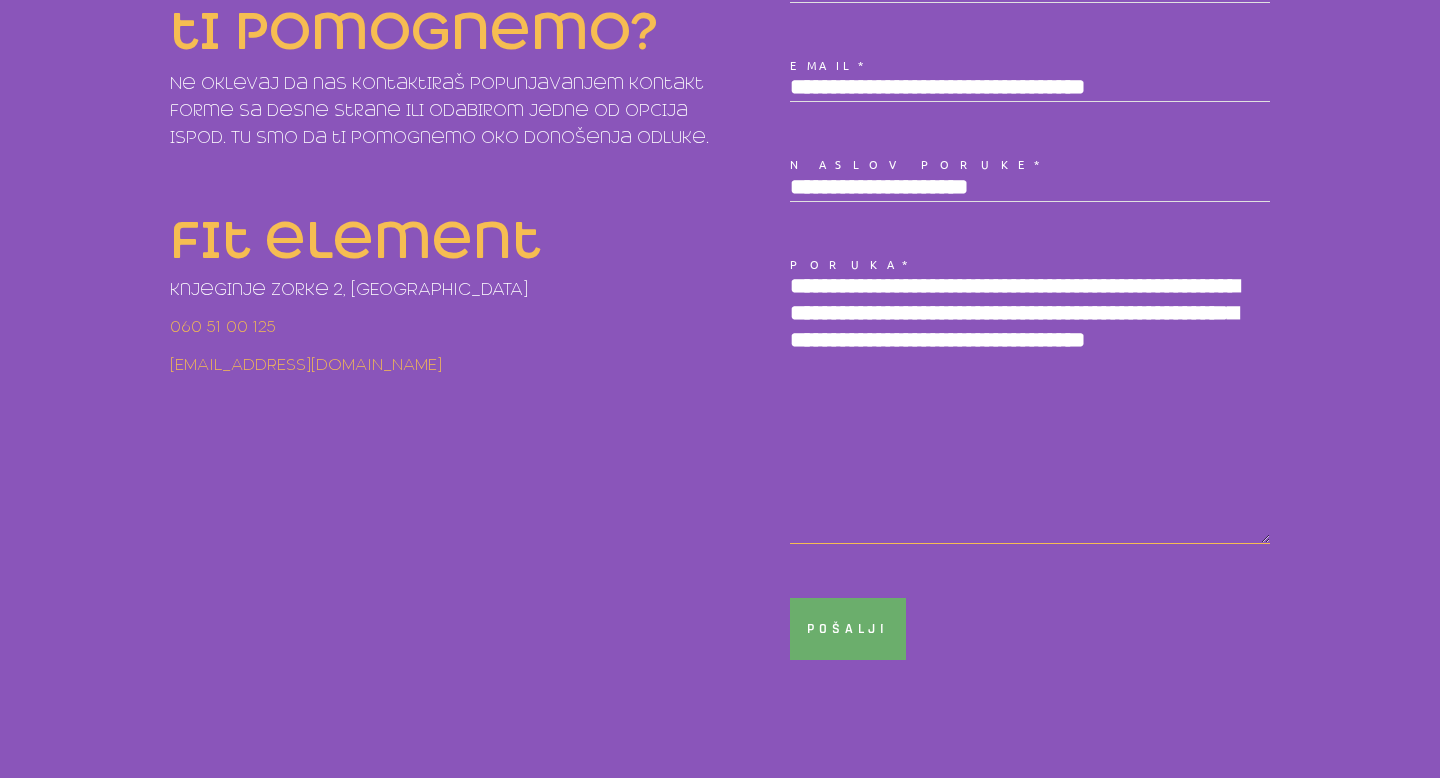 type on "**********" 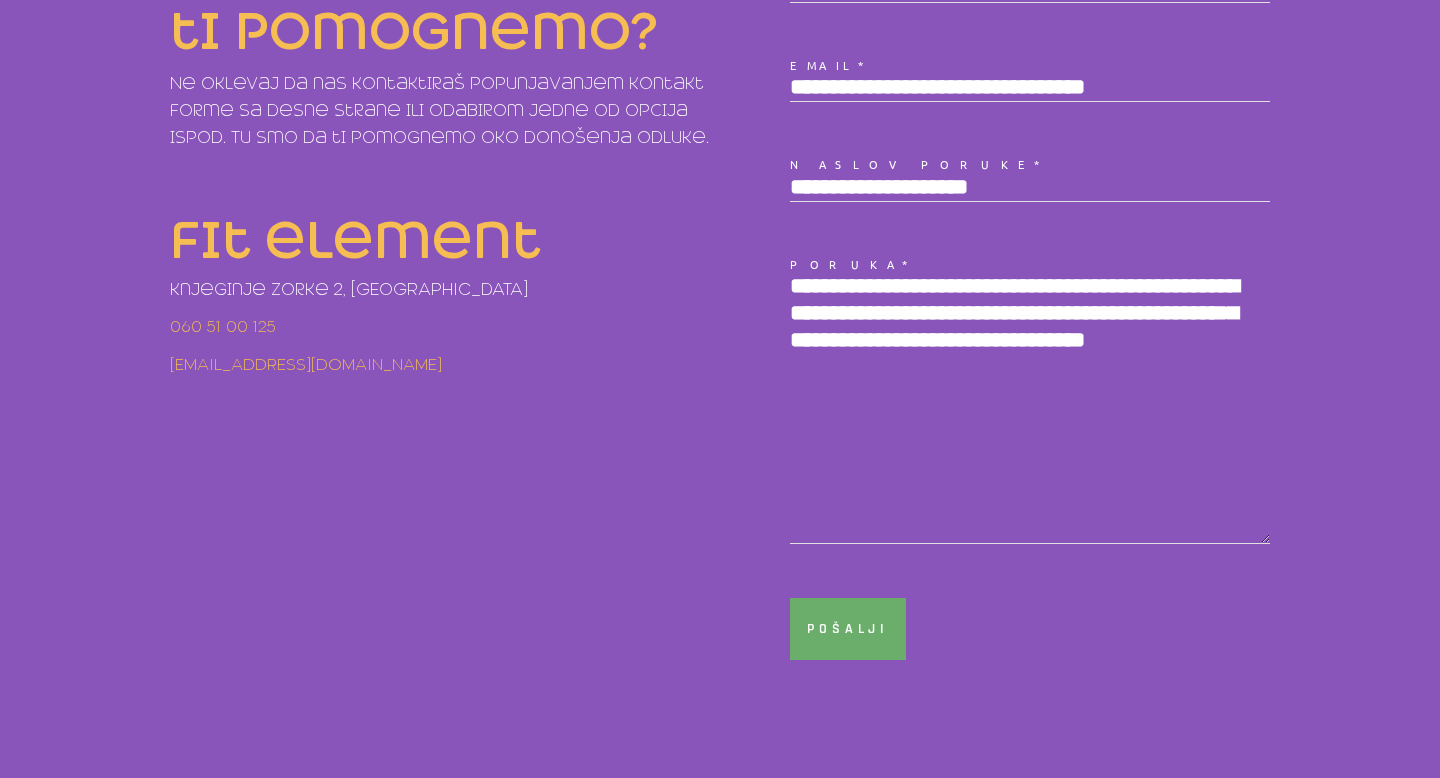 click on "Pošalji" at bounding box center [848, 629] 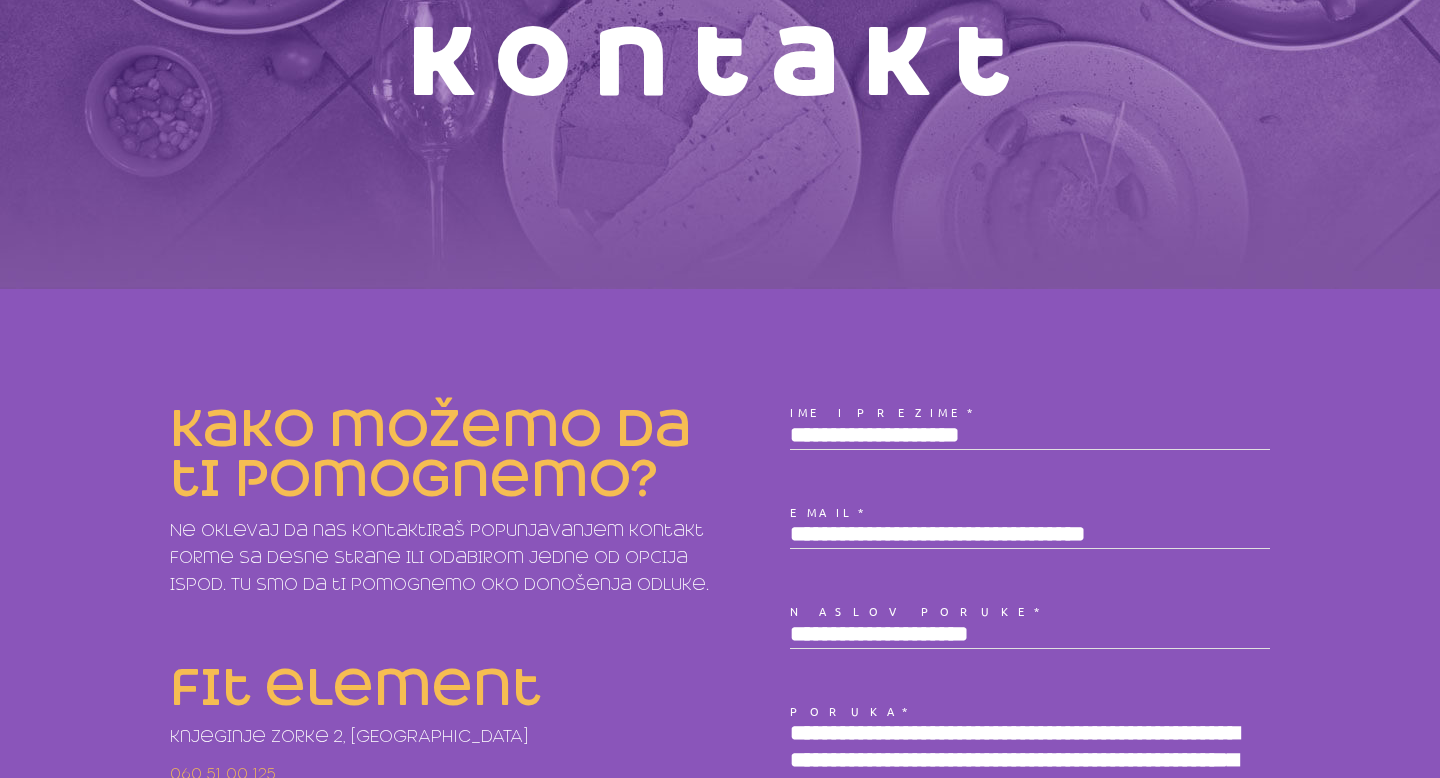 scroll, scrollTop: 0, scrollLeft: 0, axis: both 